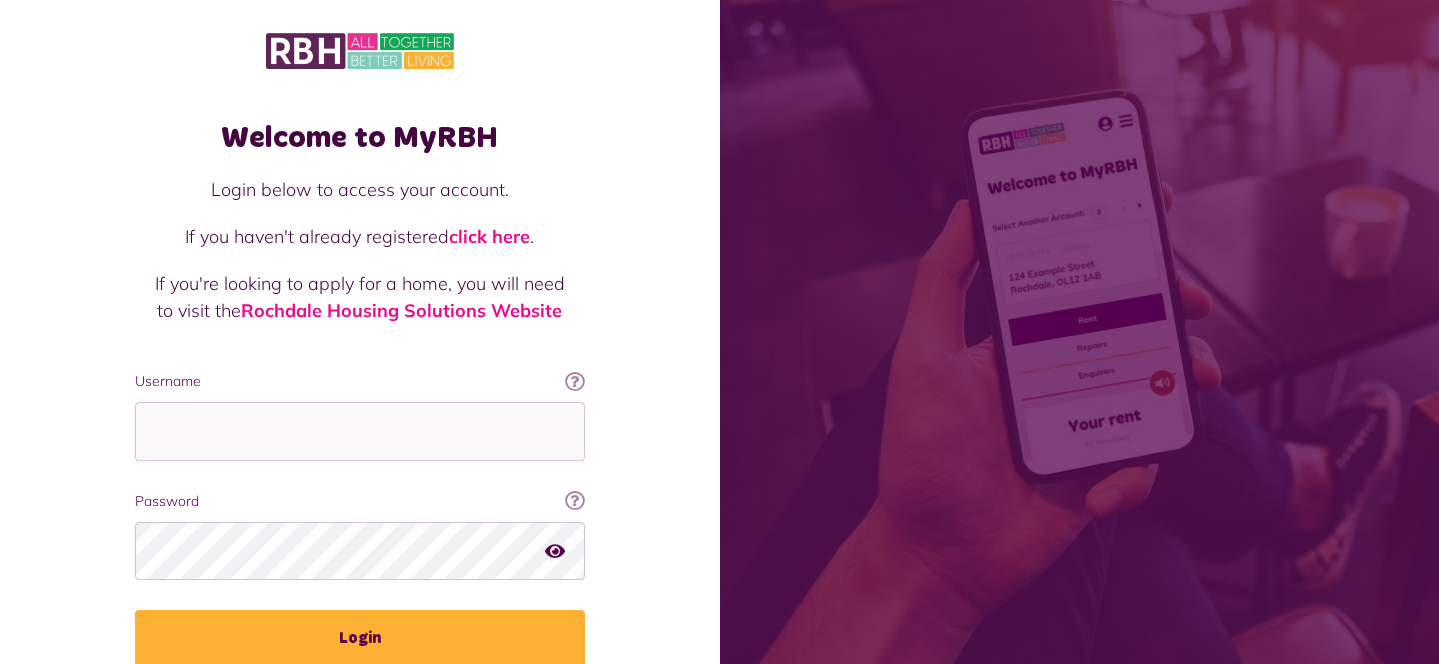scroll, scrollTop: 0, scrollLeft: 0, axis: both 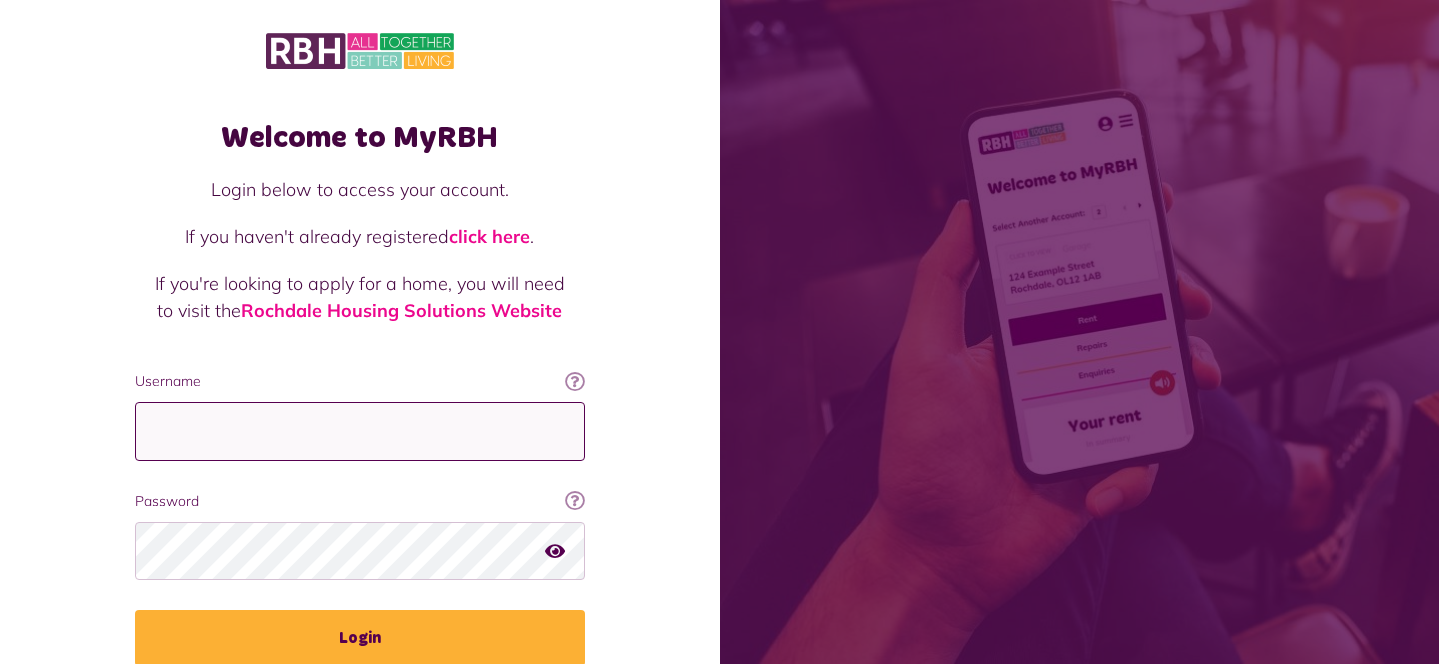 type on "**********" 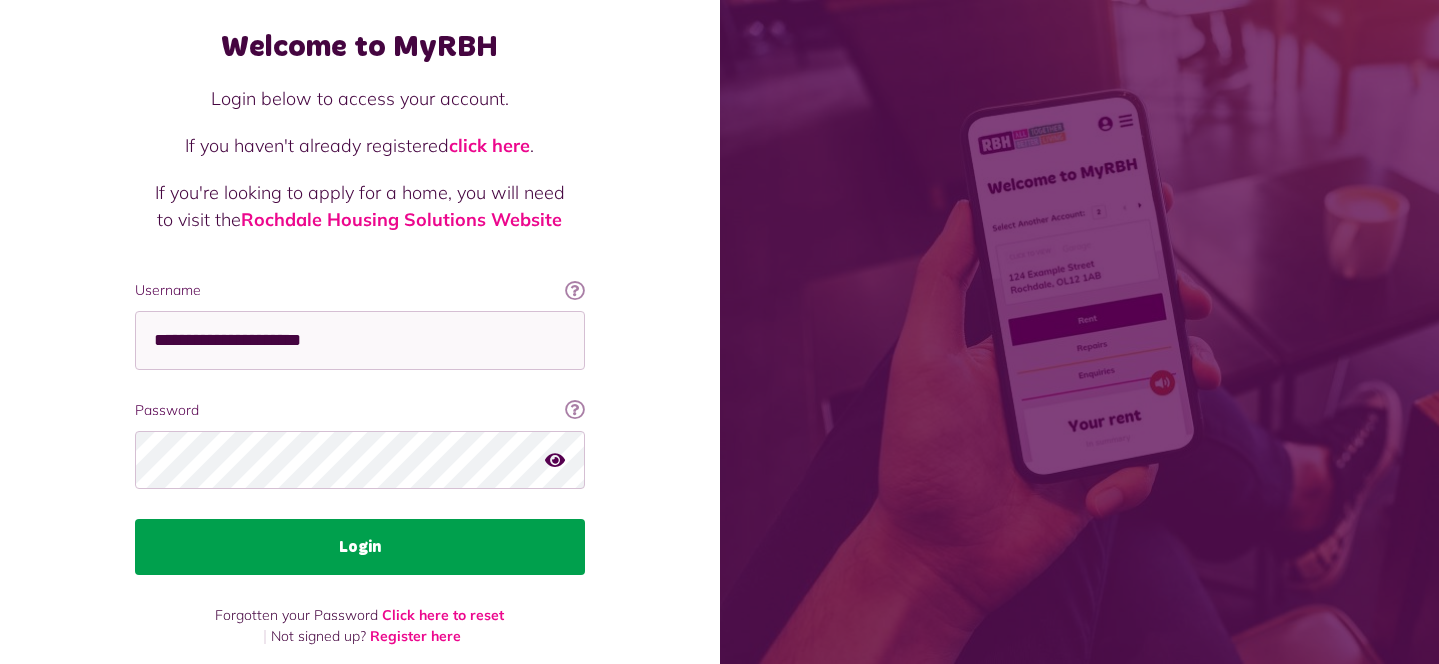 scroll, scrollTop: 104, scrollLeft: 0, axis: vertical 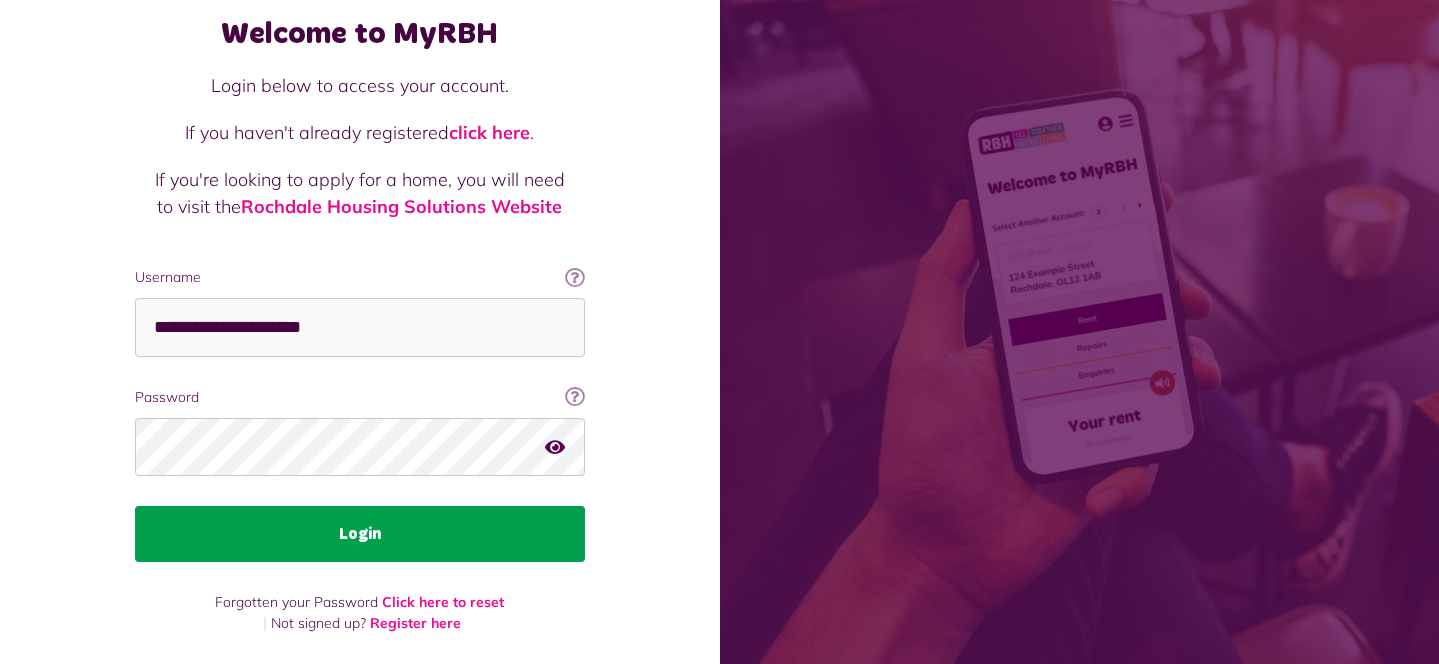 click on "Login" at bounding box center [360, 534] 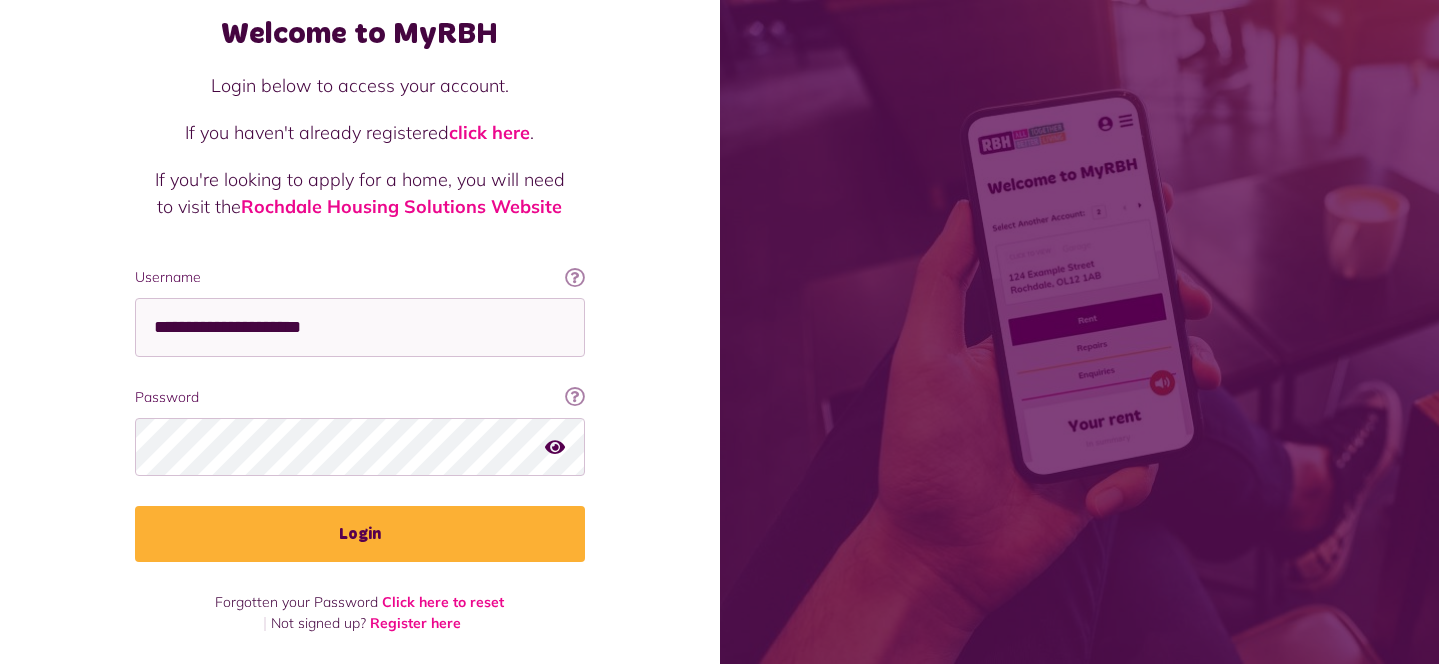 type 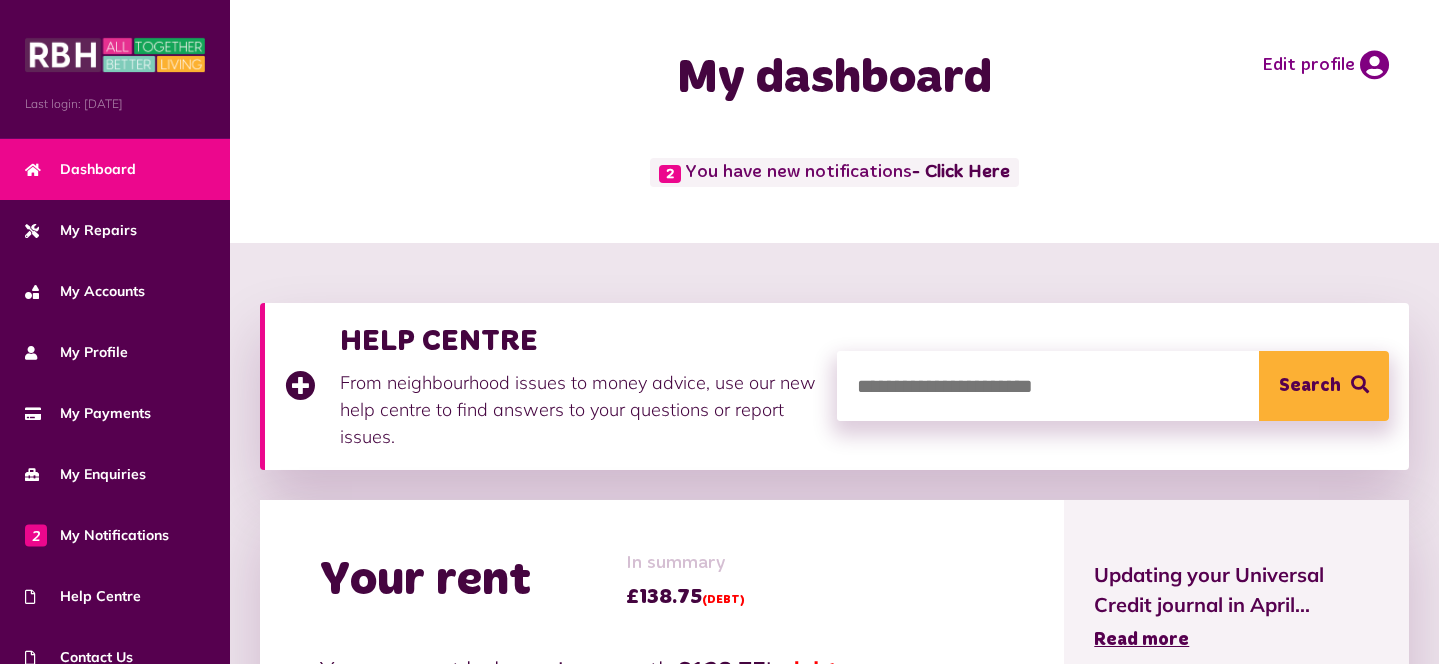 scroll, scrollTop: 5, scrollLeft: 0, axis: vertical 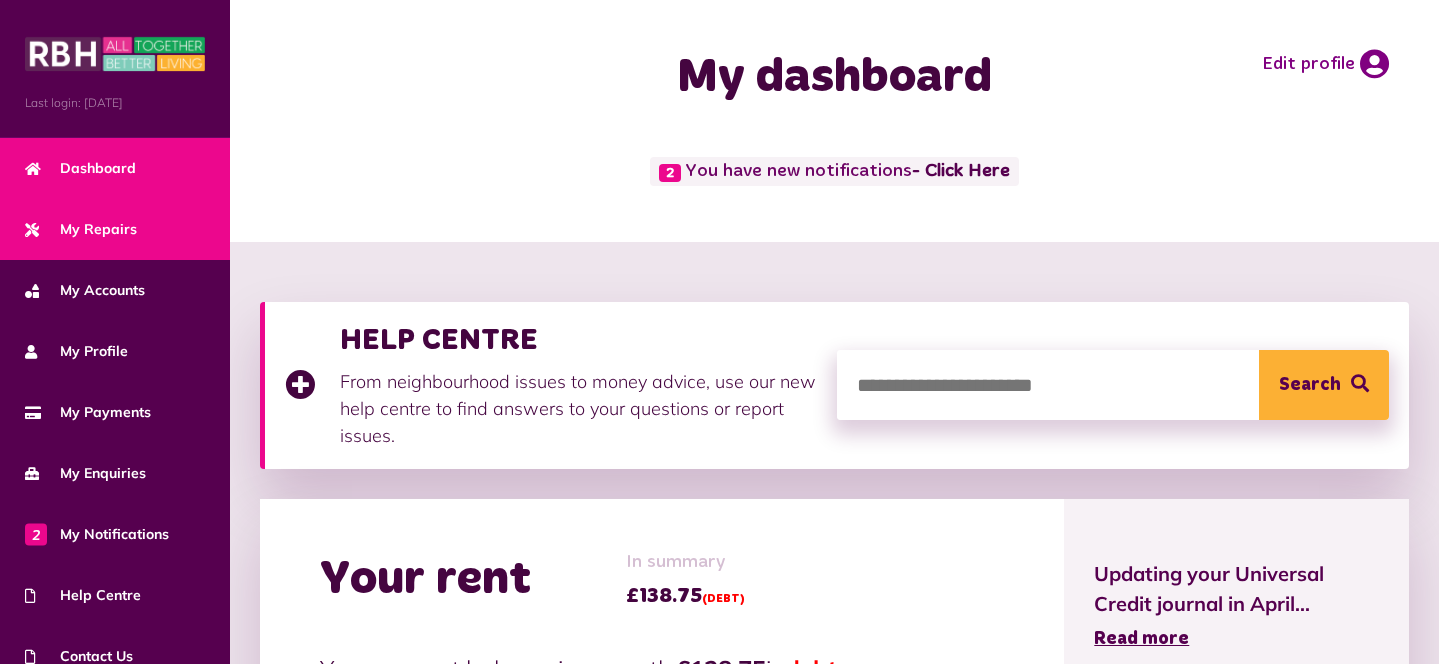 click on "My Repairs" at bounding box center (115, 229) 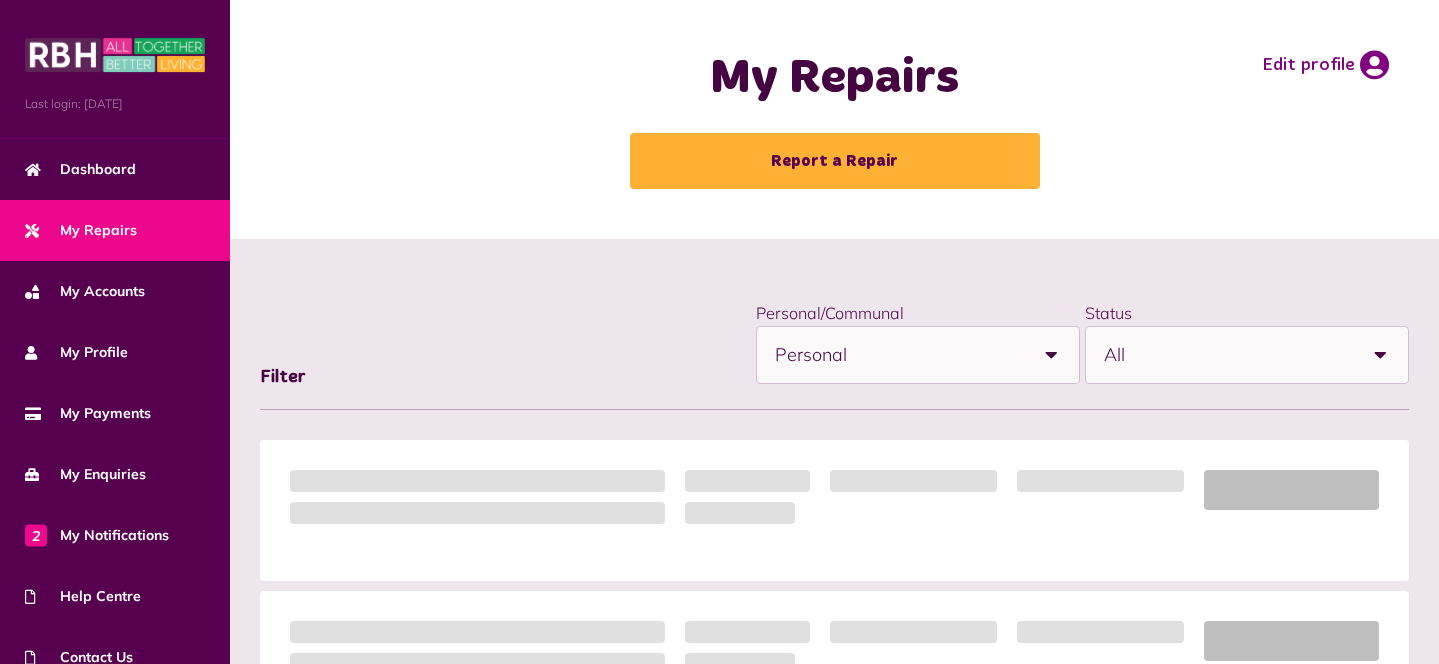 scroll, scrollTop: 0, scrollLeft: 0, axis: both 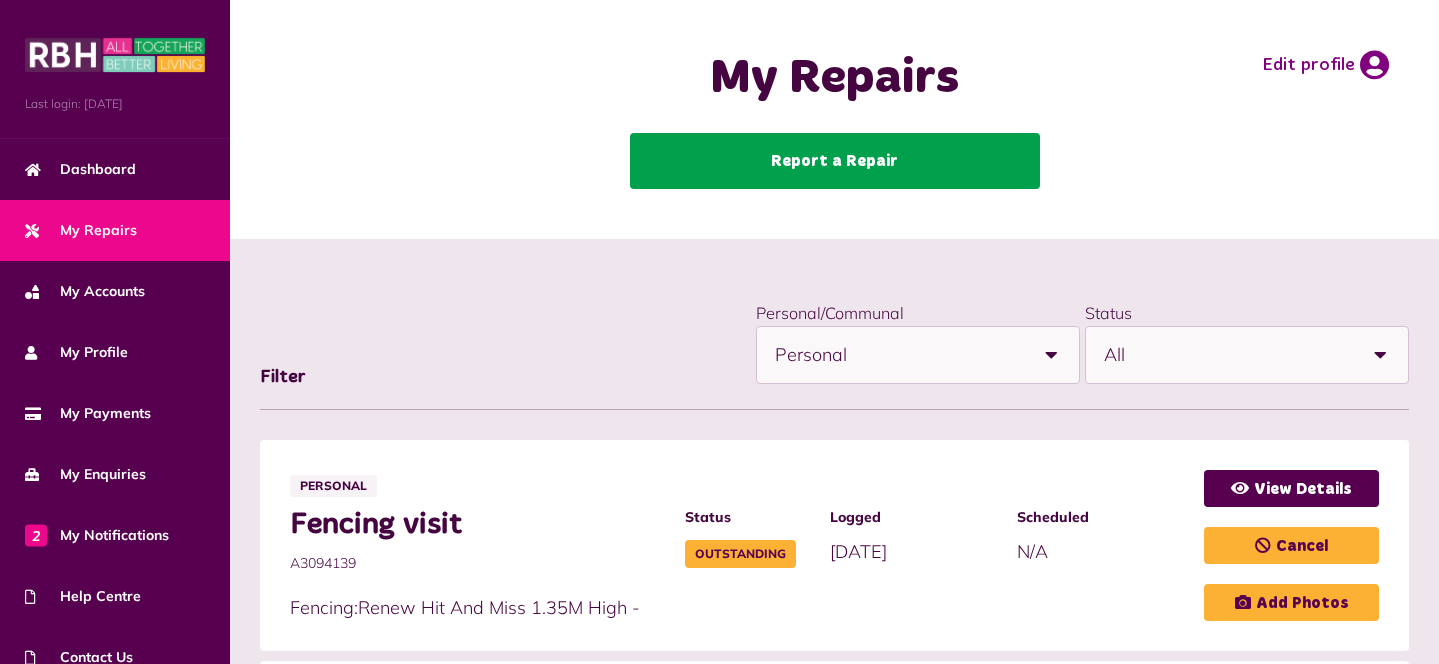 click on "Report a Repair" at bounding box center (835, 161) 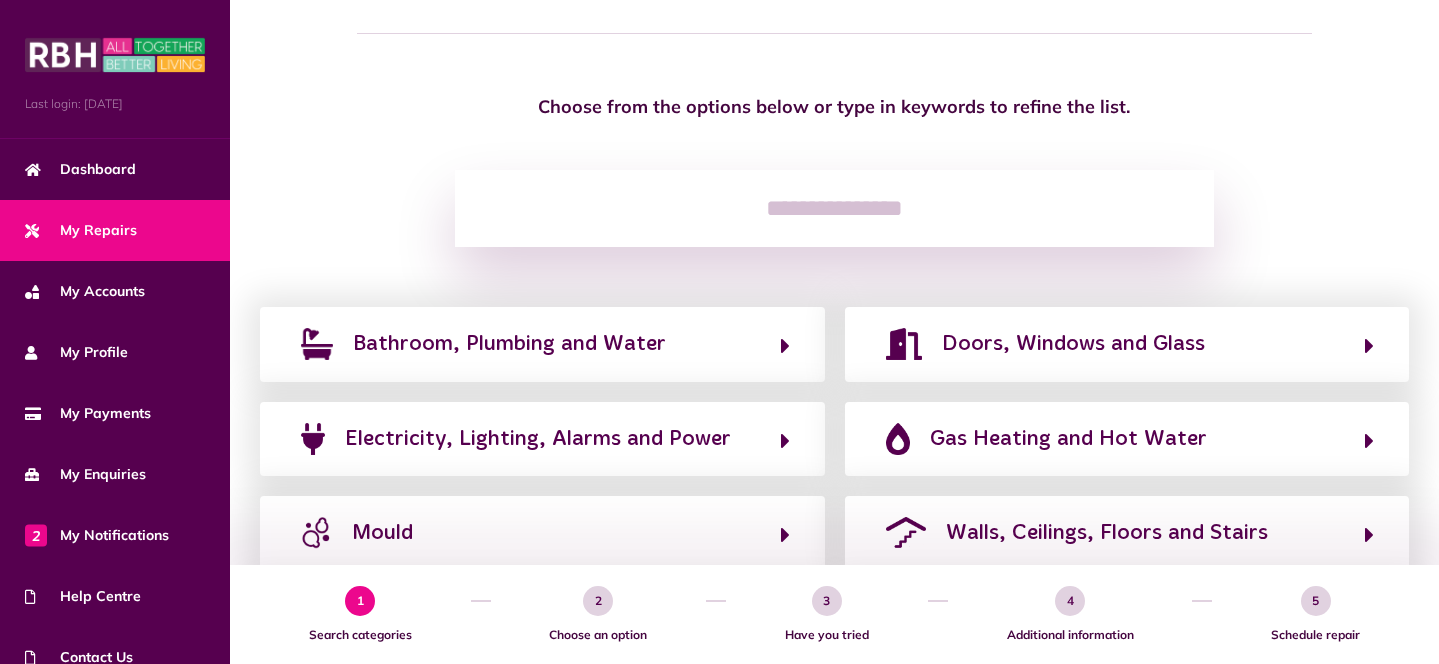scroll, scrollTop: 138, scrollLeft: 0, axis: vertical 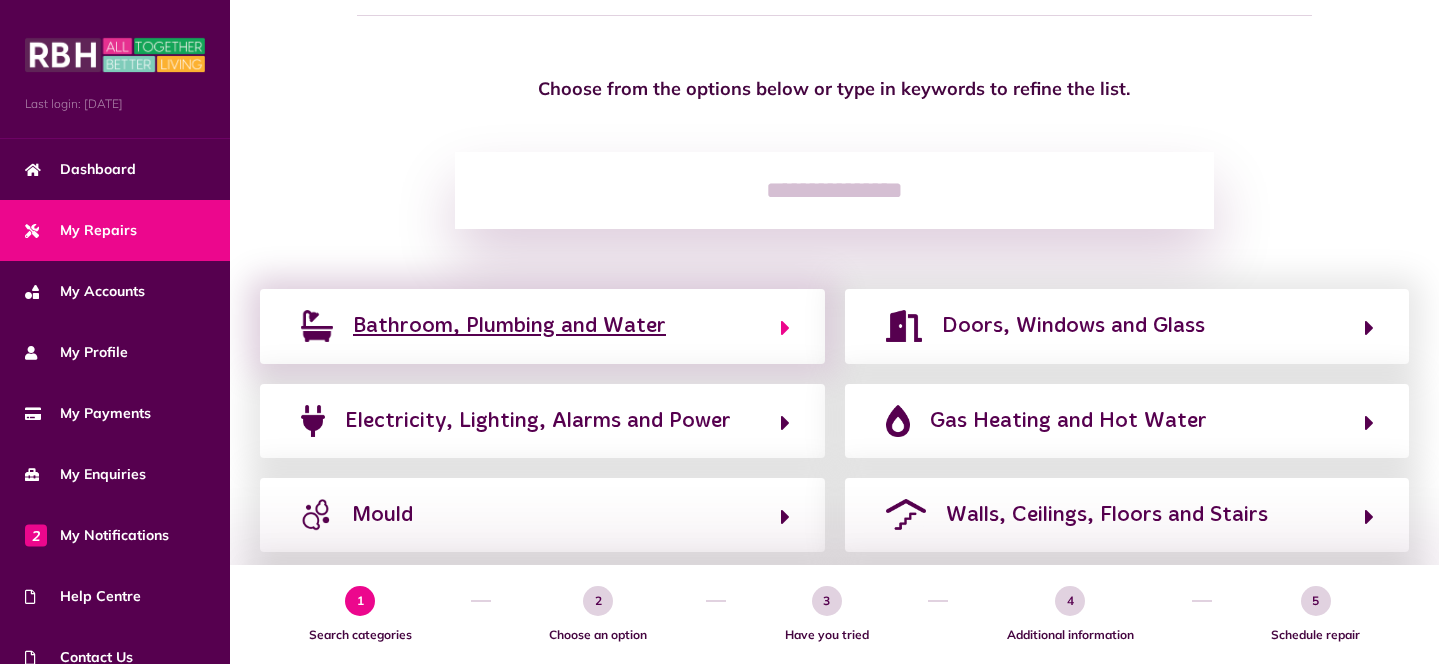 click on "Bathroom, Plumbing and Water" 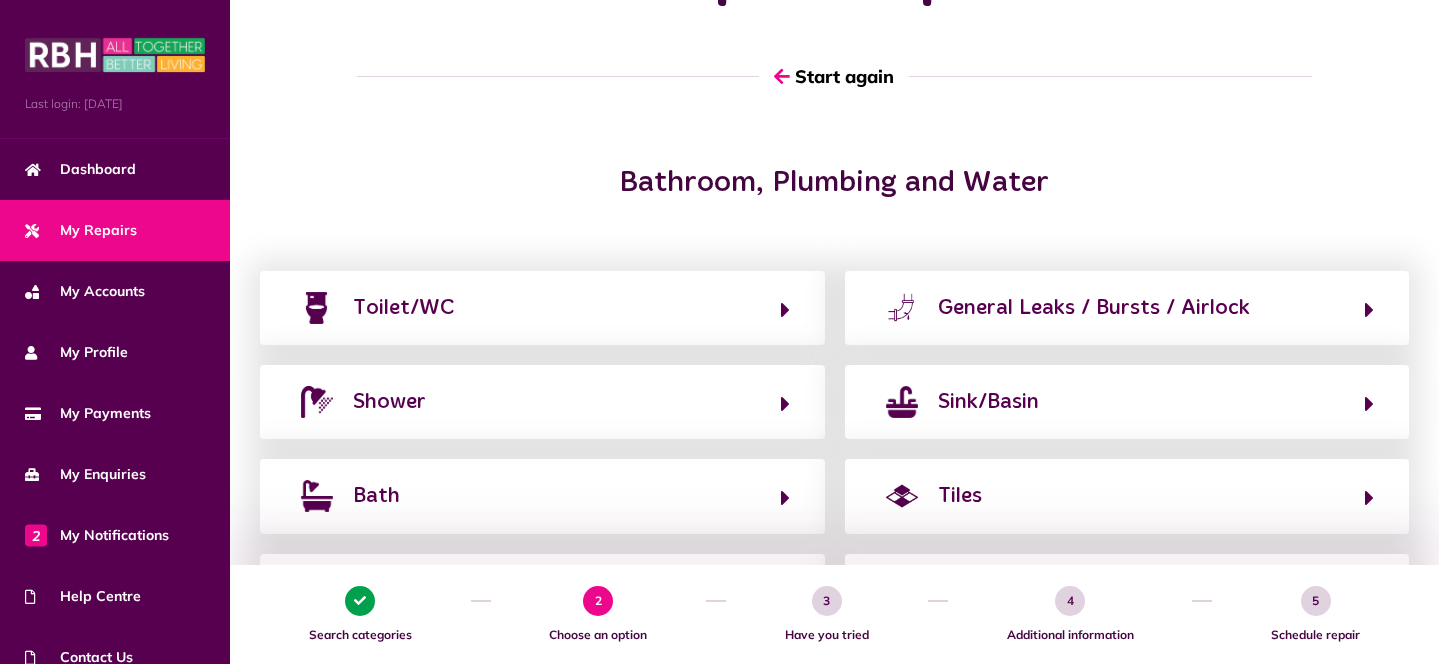 scroll, scrollTop: 112, scrollLeft: 0, axis: vertical 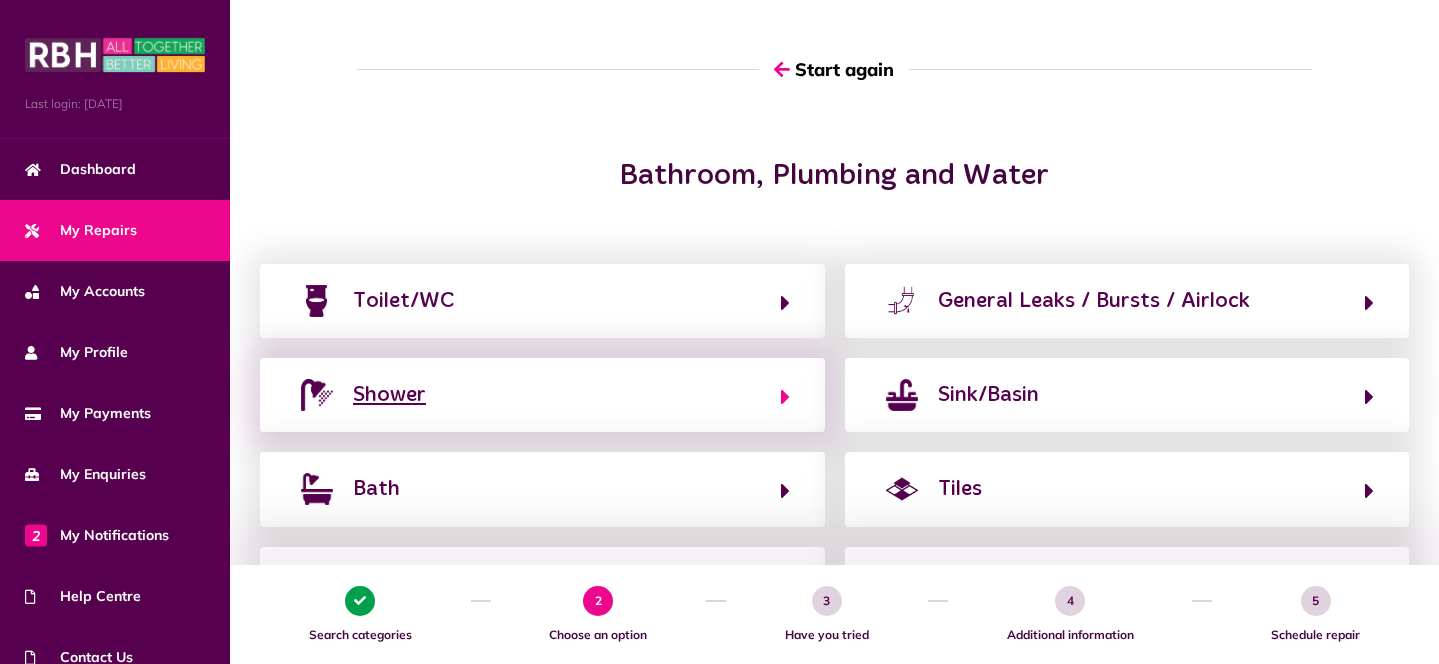 click on "Shower" 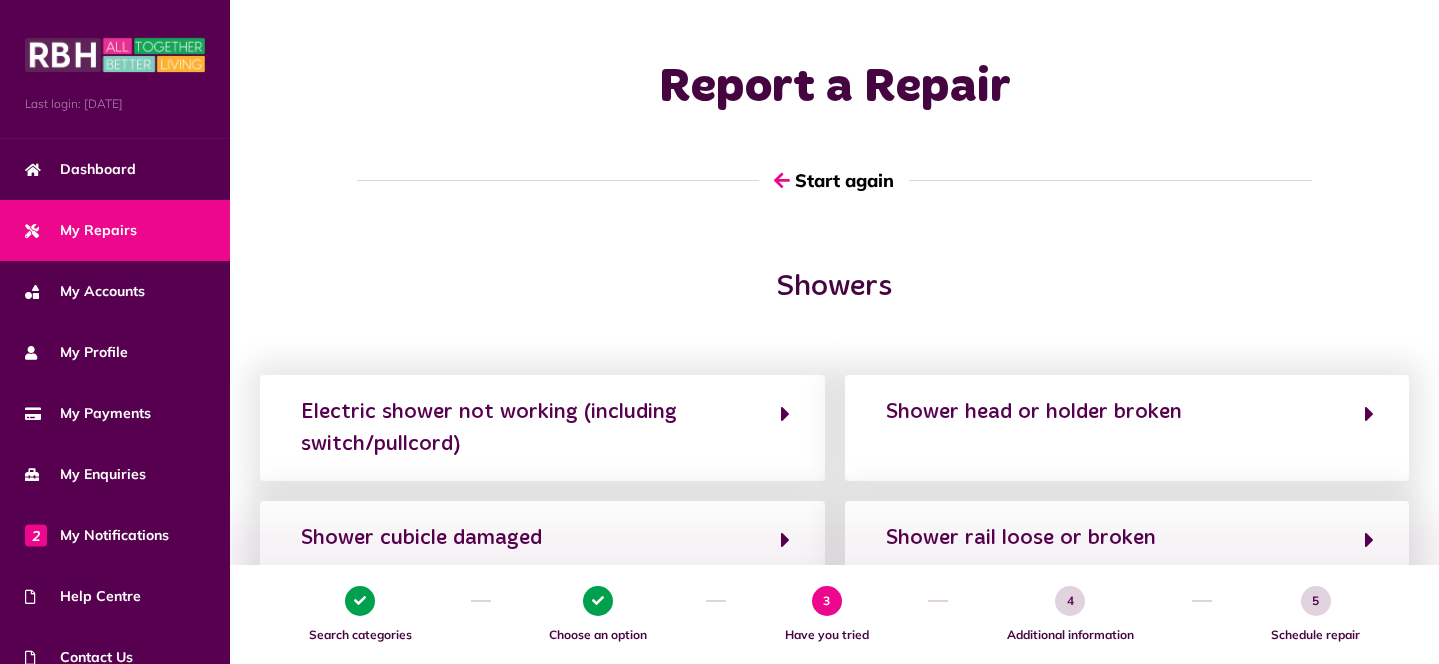 scroll, scrollTop: 0, scrollLeft: 0, axis: both 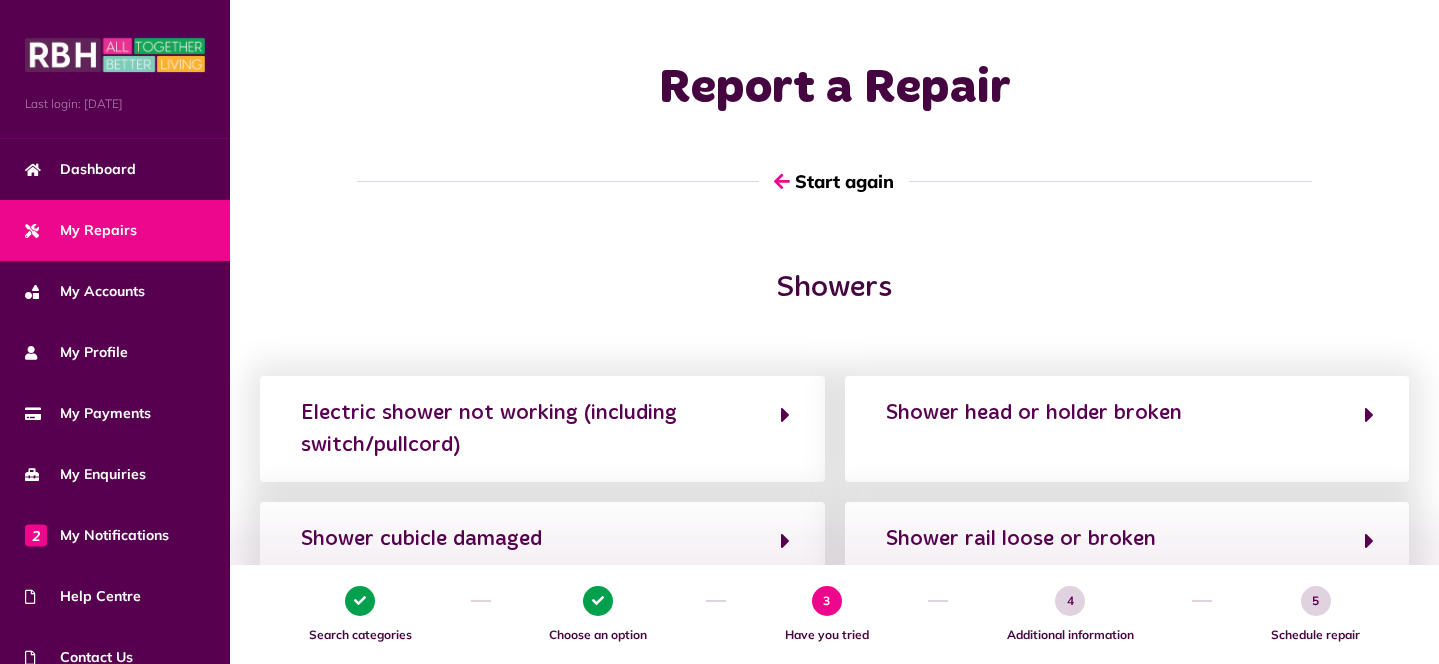 click on "Showers" 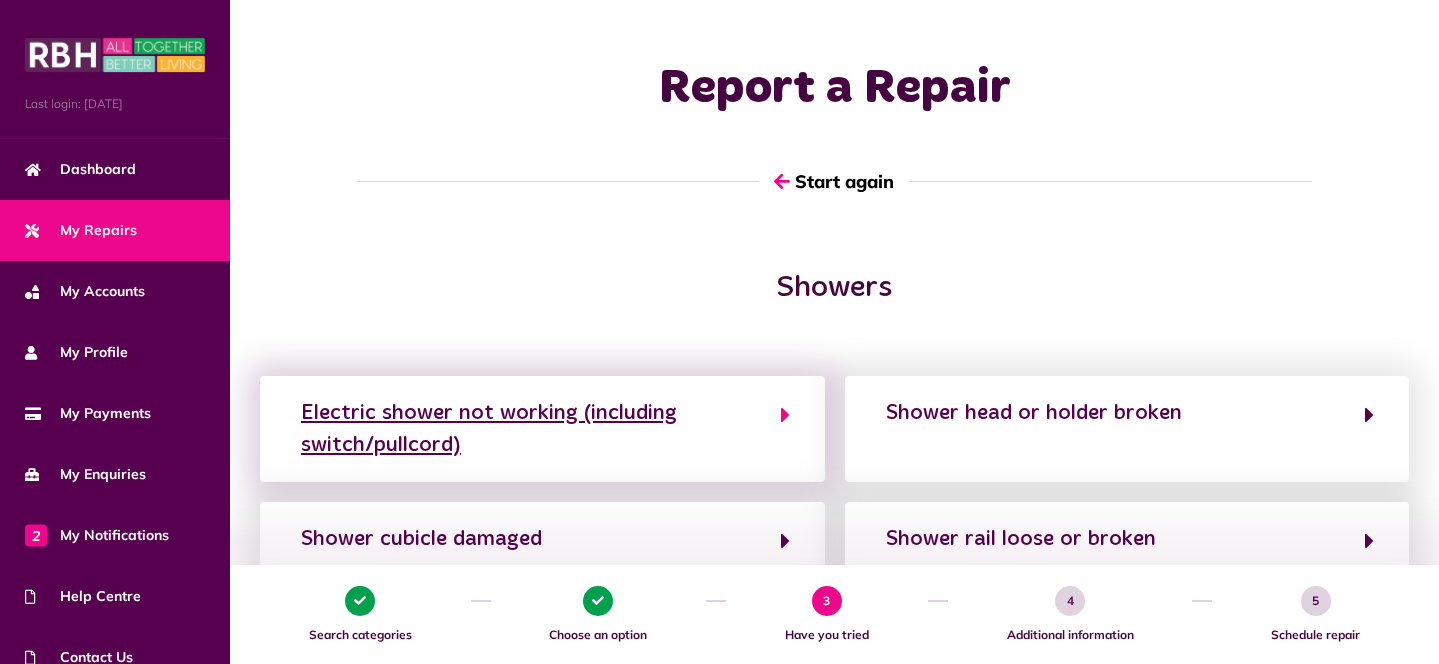 drag, startPoint x: 423, startPoint y: 421, endPoint x: 393, endPoint y: 407, distance: 33.105892 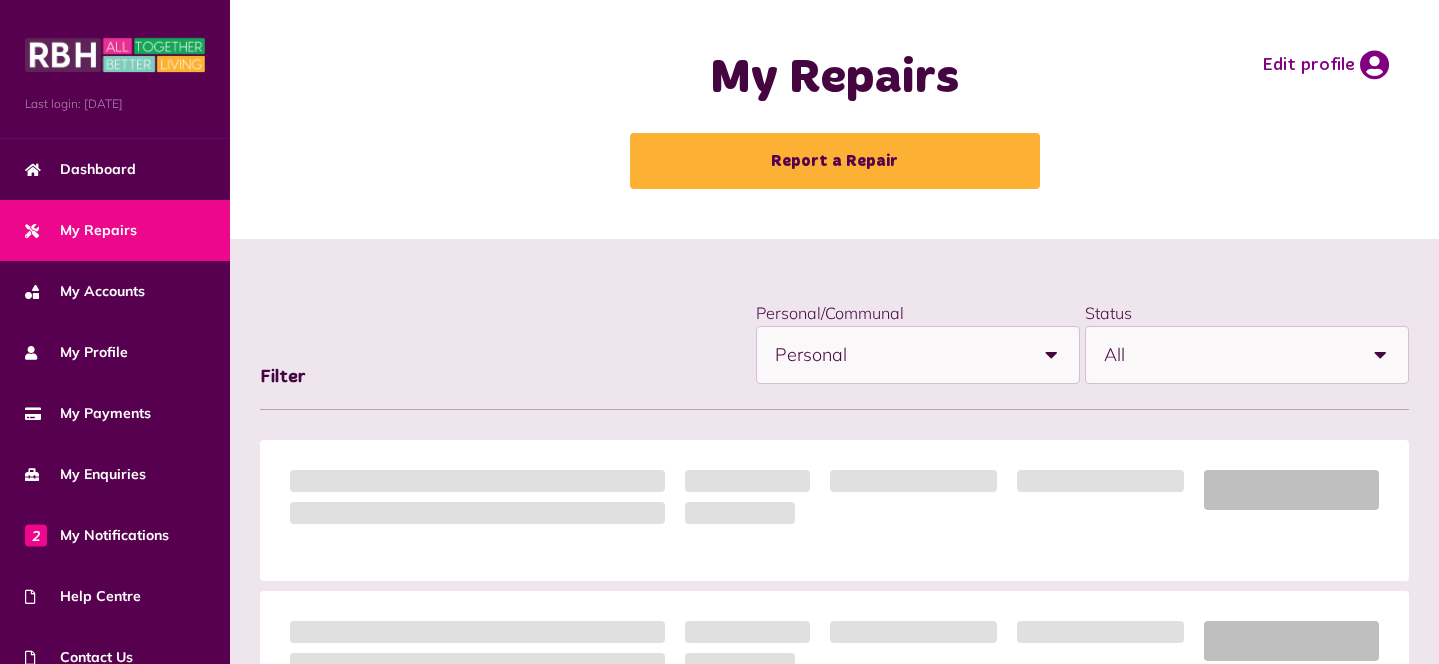 scroll, scrollTop: 0, scrollLeft: 0, axis: both 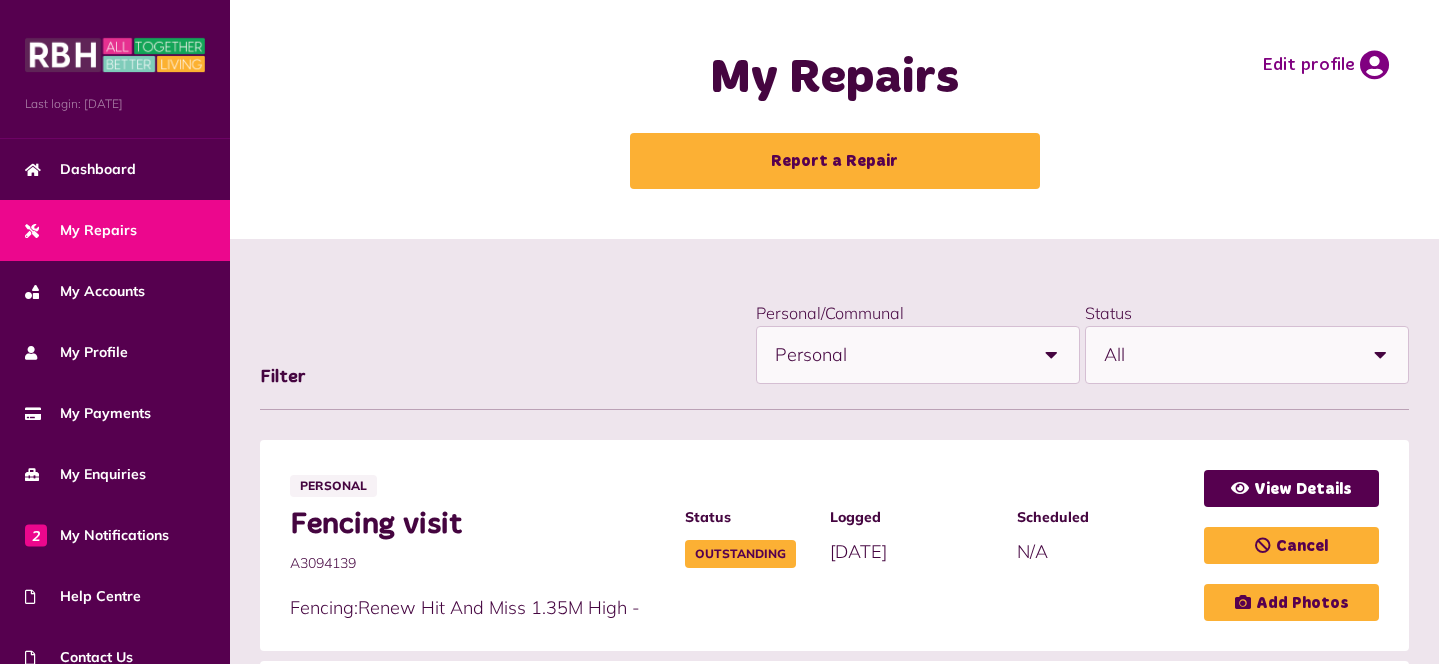 click on "My Repairs" at bounding box center [834, 79] 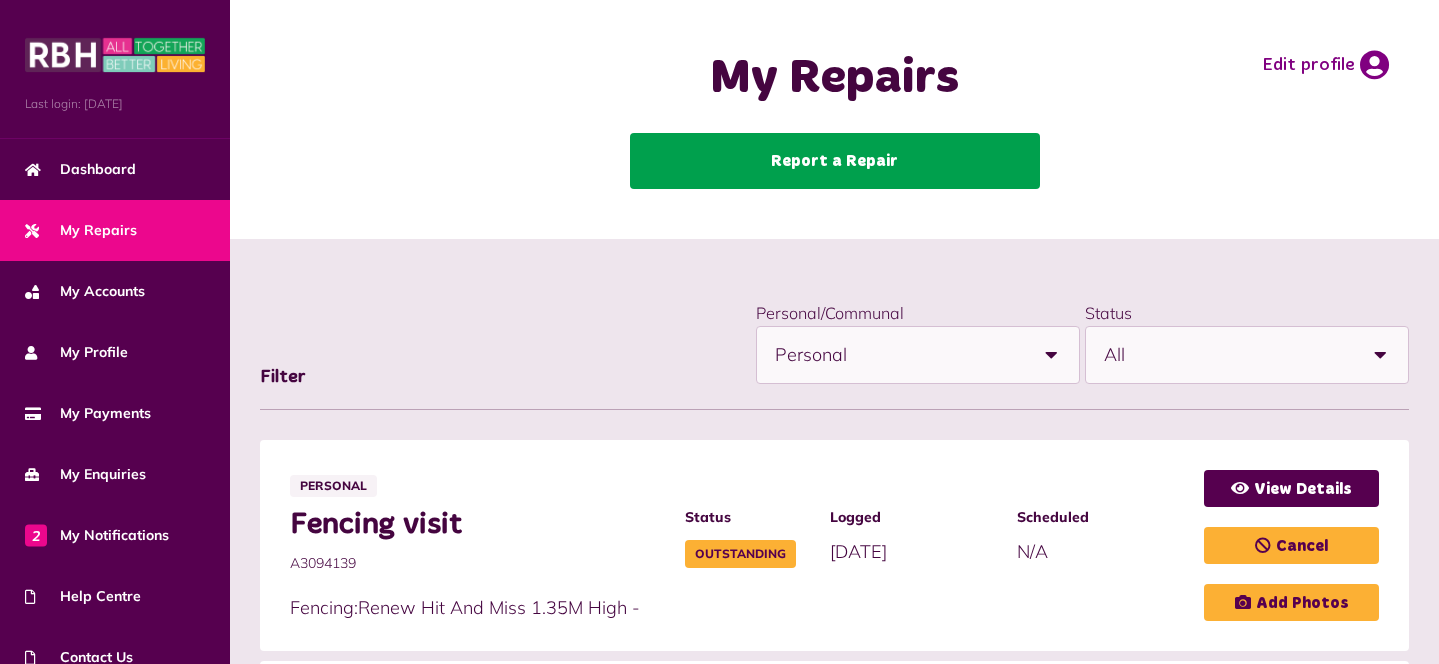 click on "Report a Repair" at bounding box center [835, 161] 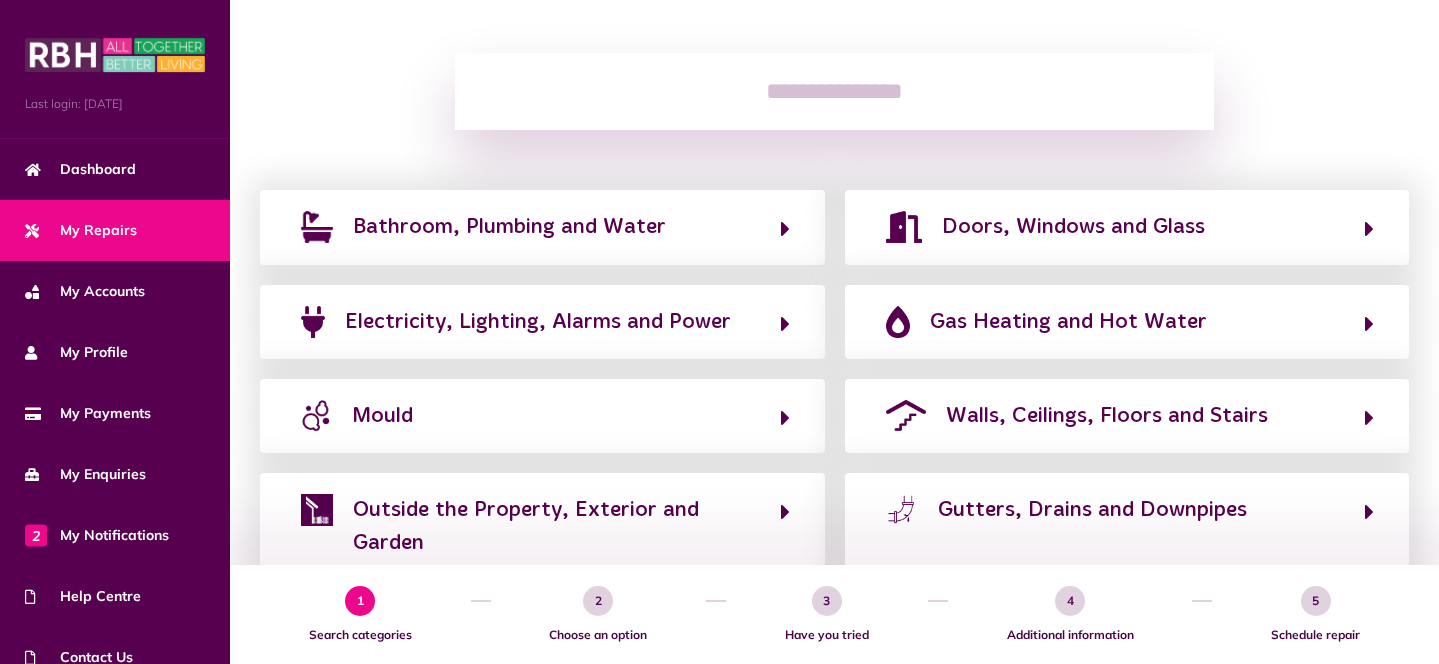 scroll, scrollTop: 261, scrollLeft: 0, axis: vertical 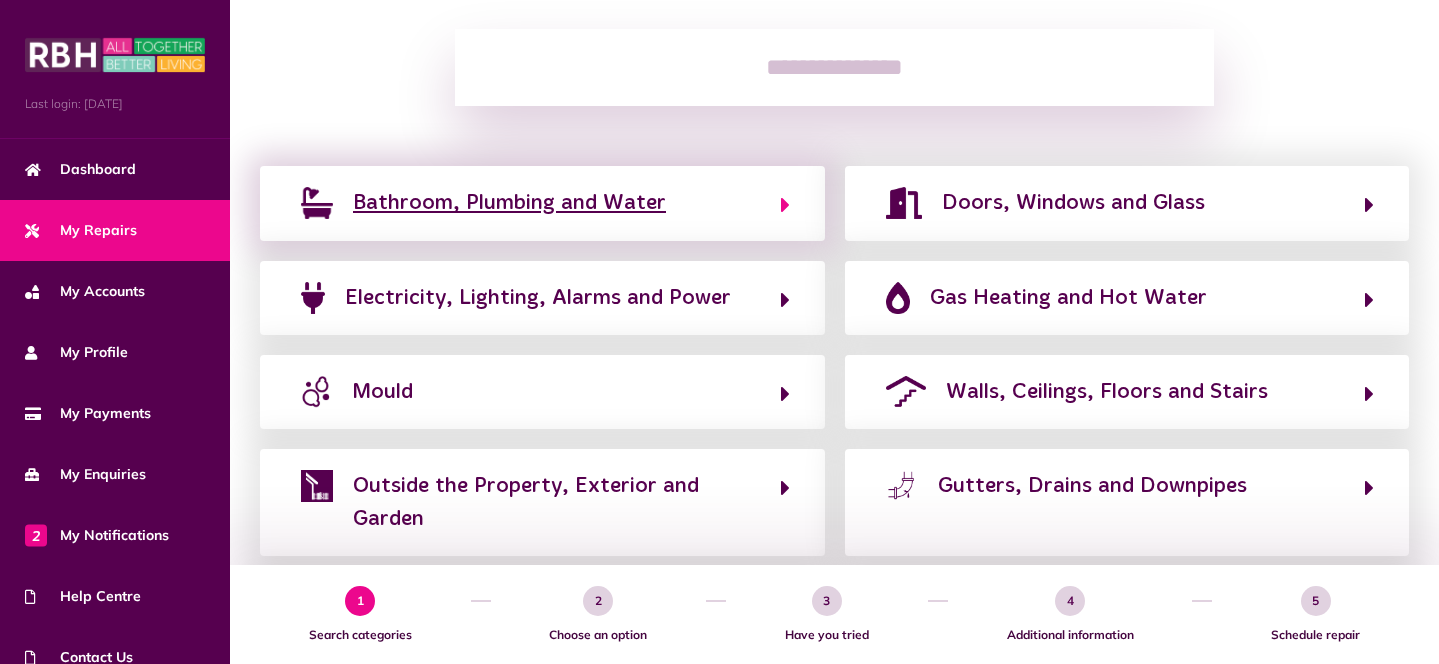 click on "Bathroom, Plumbing and Water" 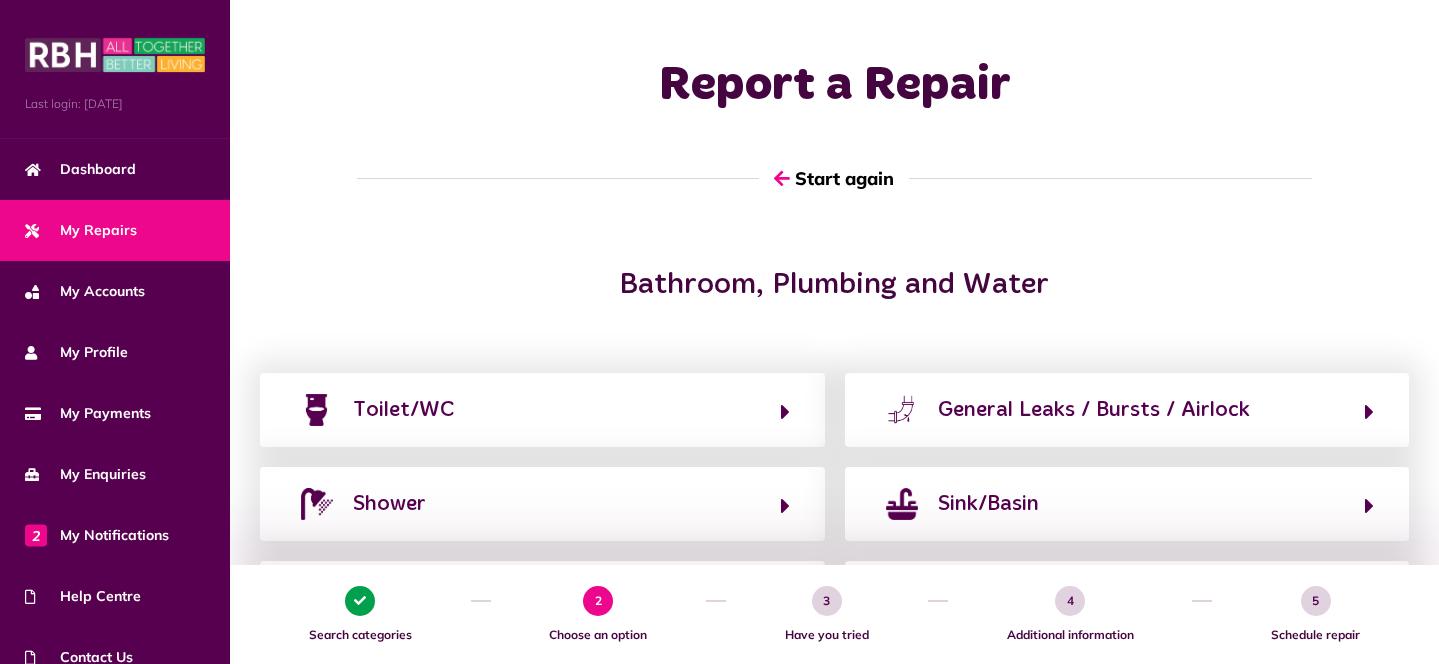 scroll, scrollTop: 0, scrollLeft: 0, axis: both 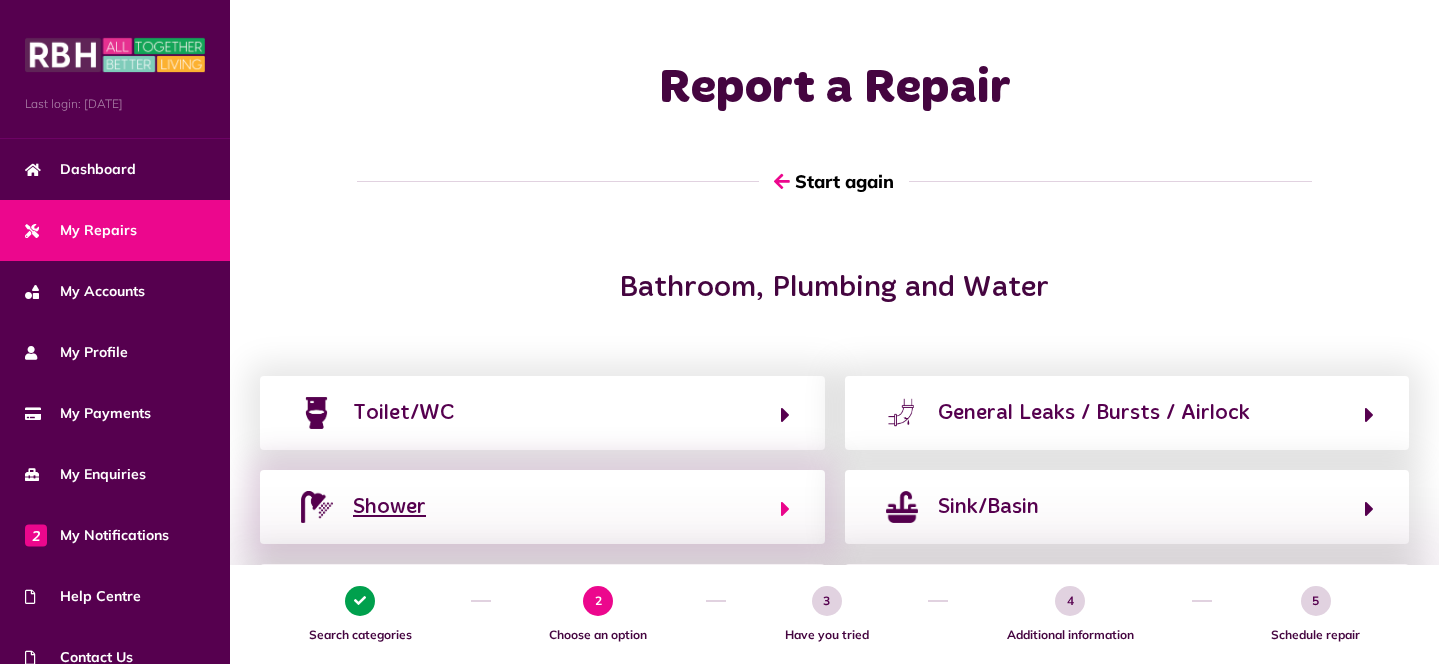 click on "Shower" 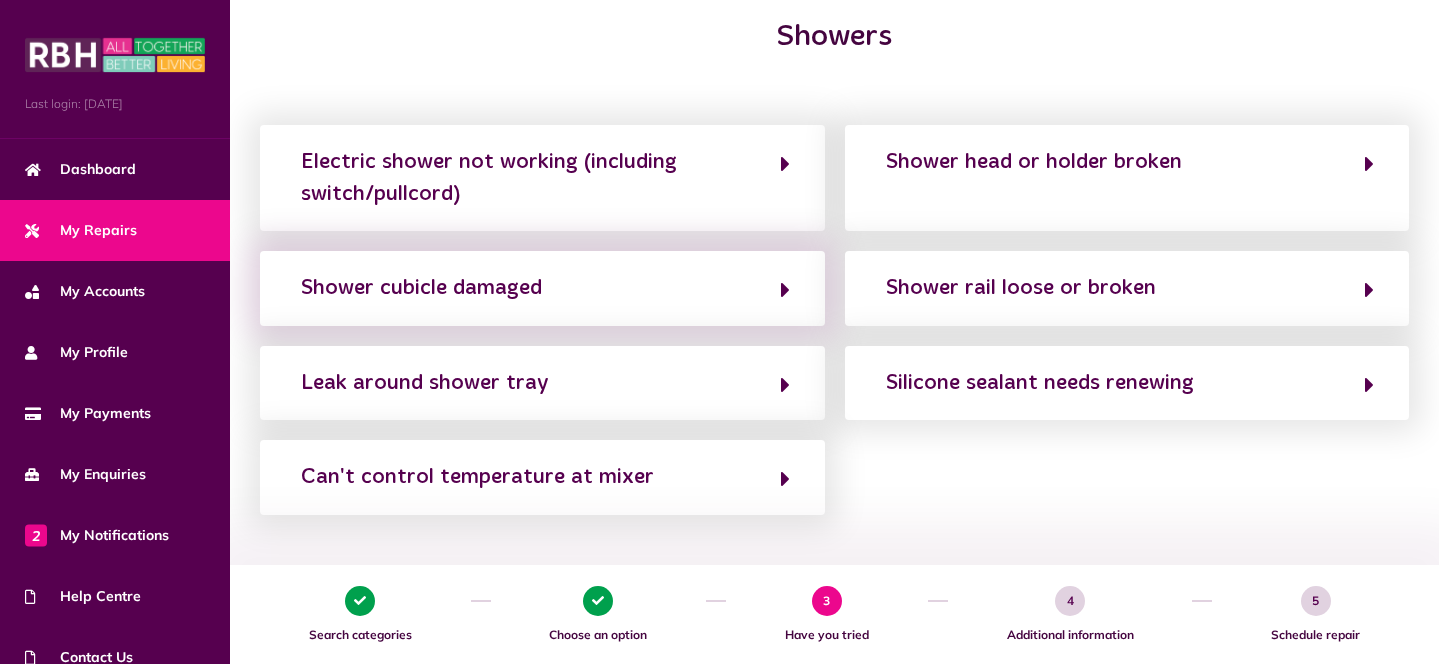 scroll, scrollTop: 201, scrollLeft: 0, axis: vertical 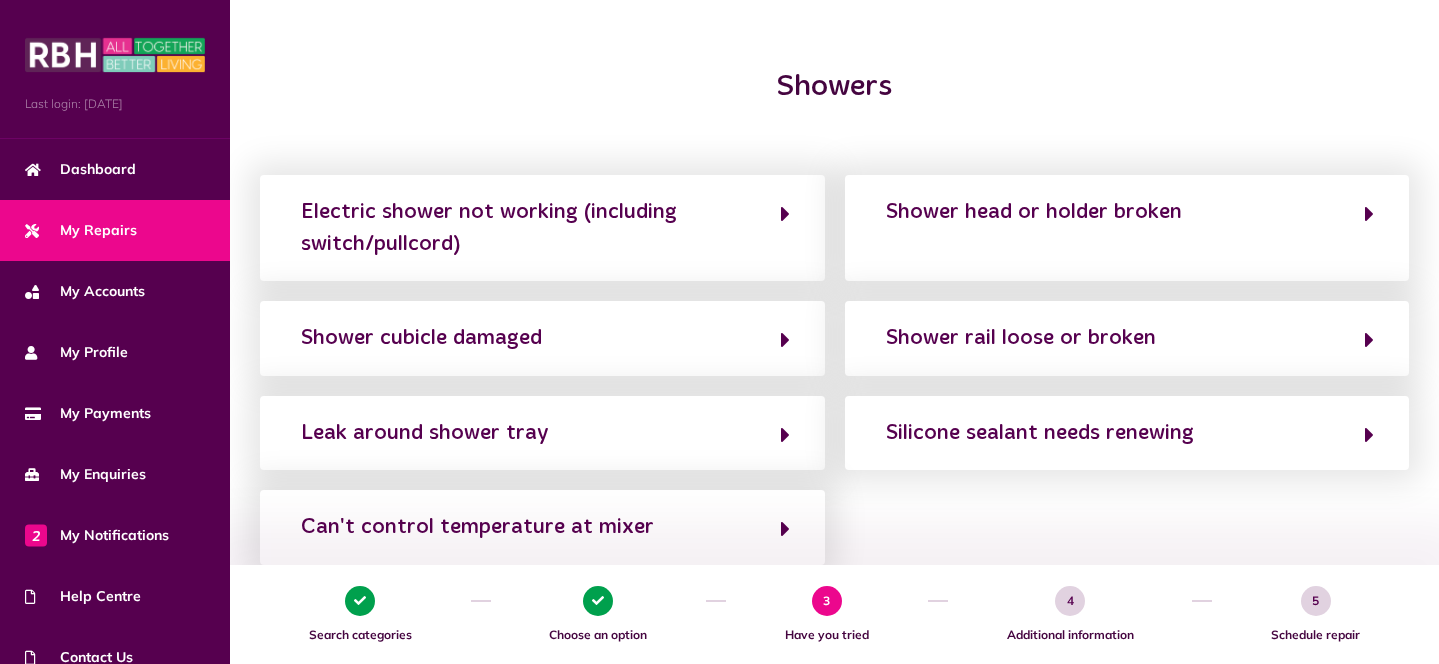 drag, startPoint x: 276, startPoint y: 569, endPoint x: 266, endPoint y: 566, distance: 10.440307 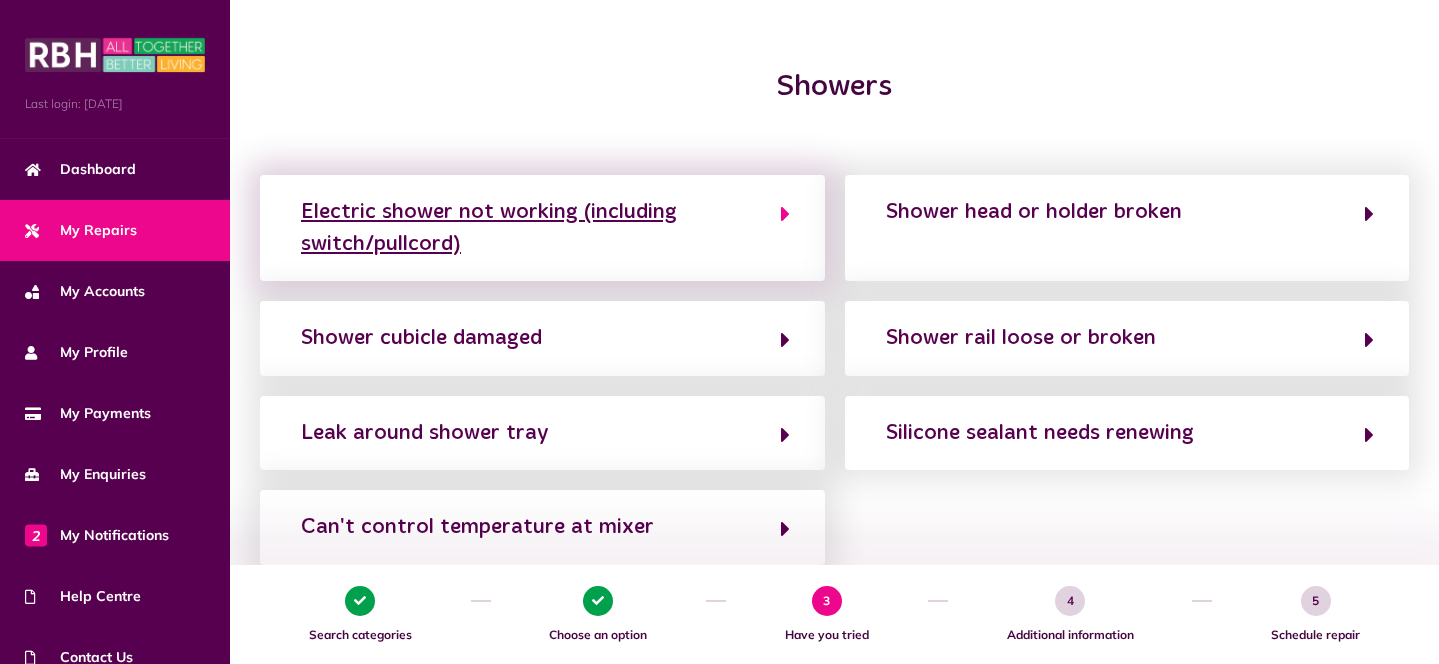 click on "Electric shower not working (including switch/pullcord)" 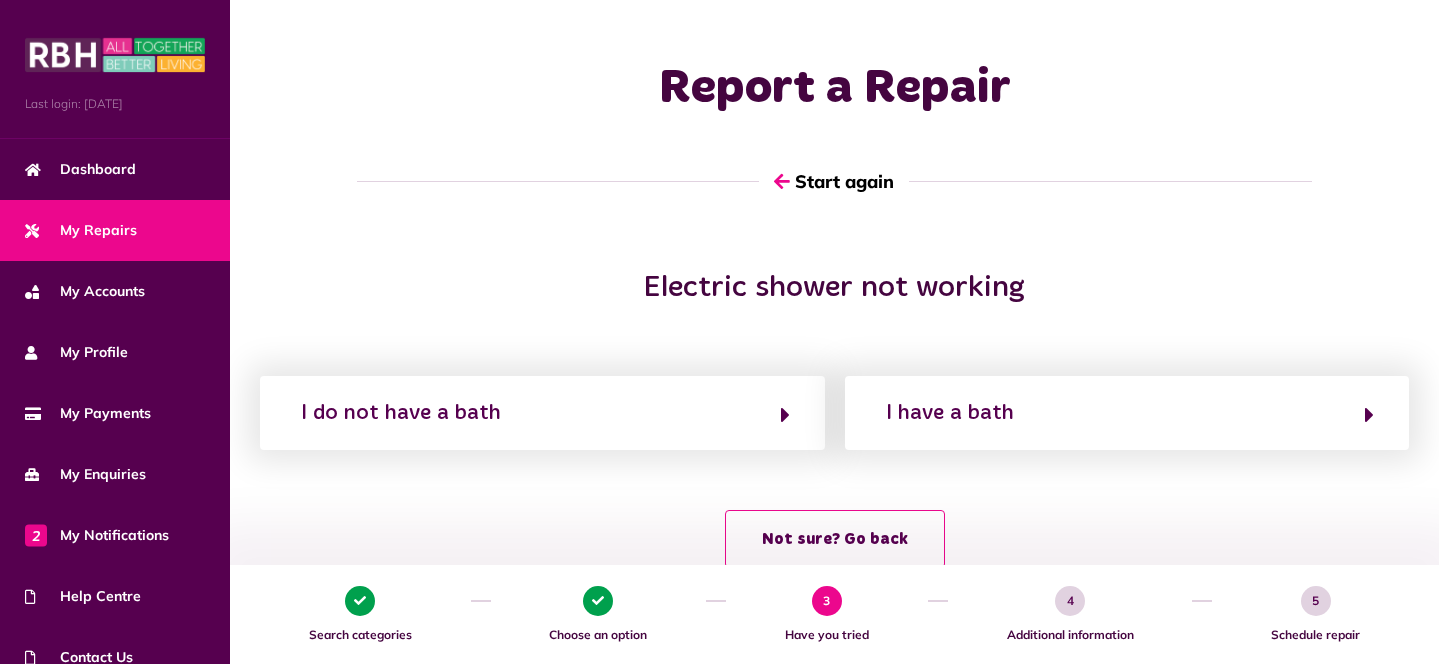 scroll, scrollTop: 0, scrollLeft: 0, axis: both 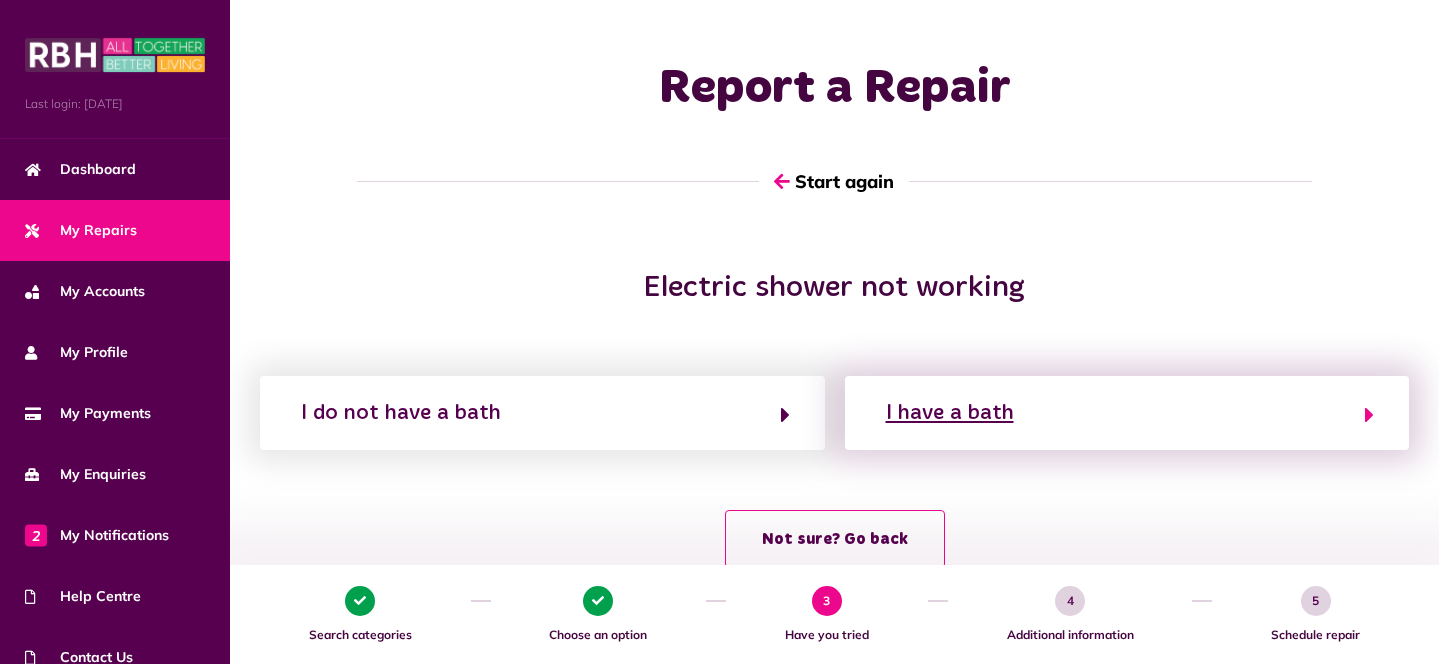click on "I have a bath" 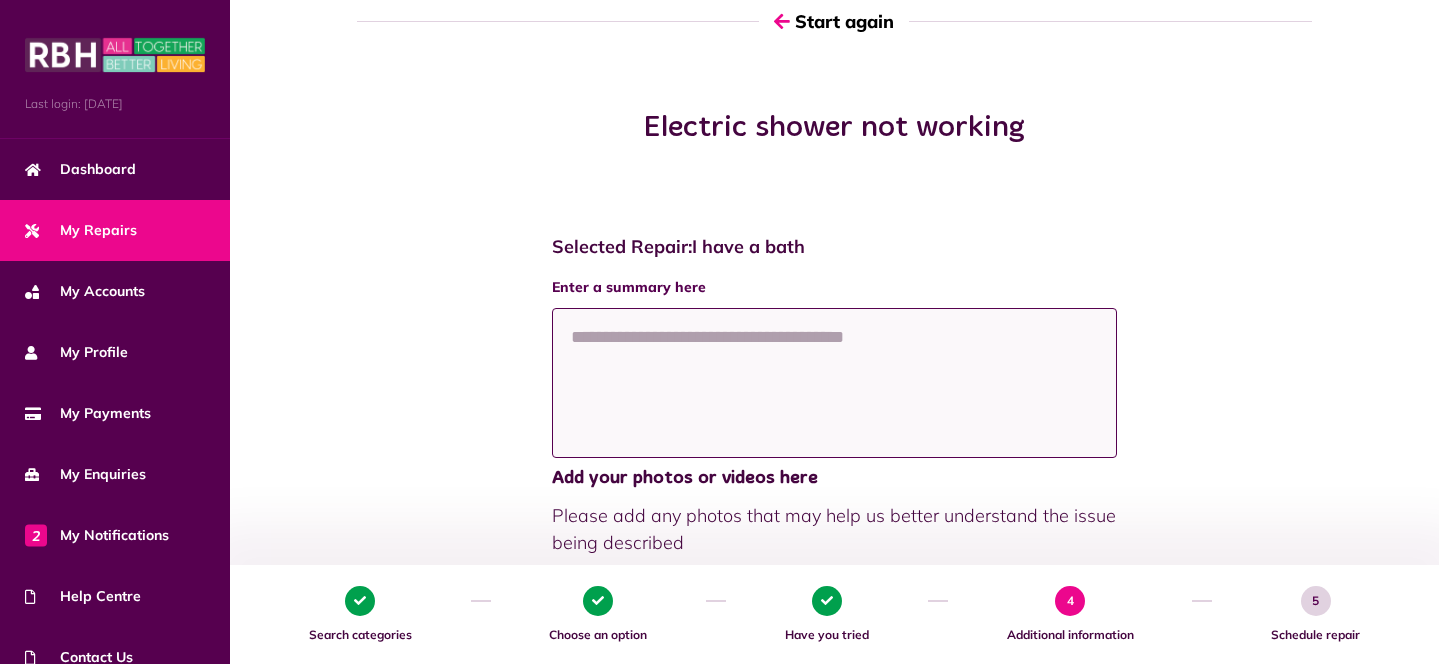 click 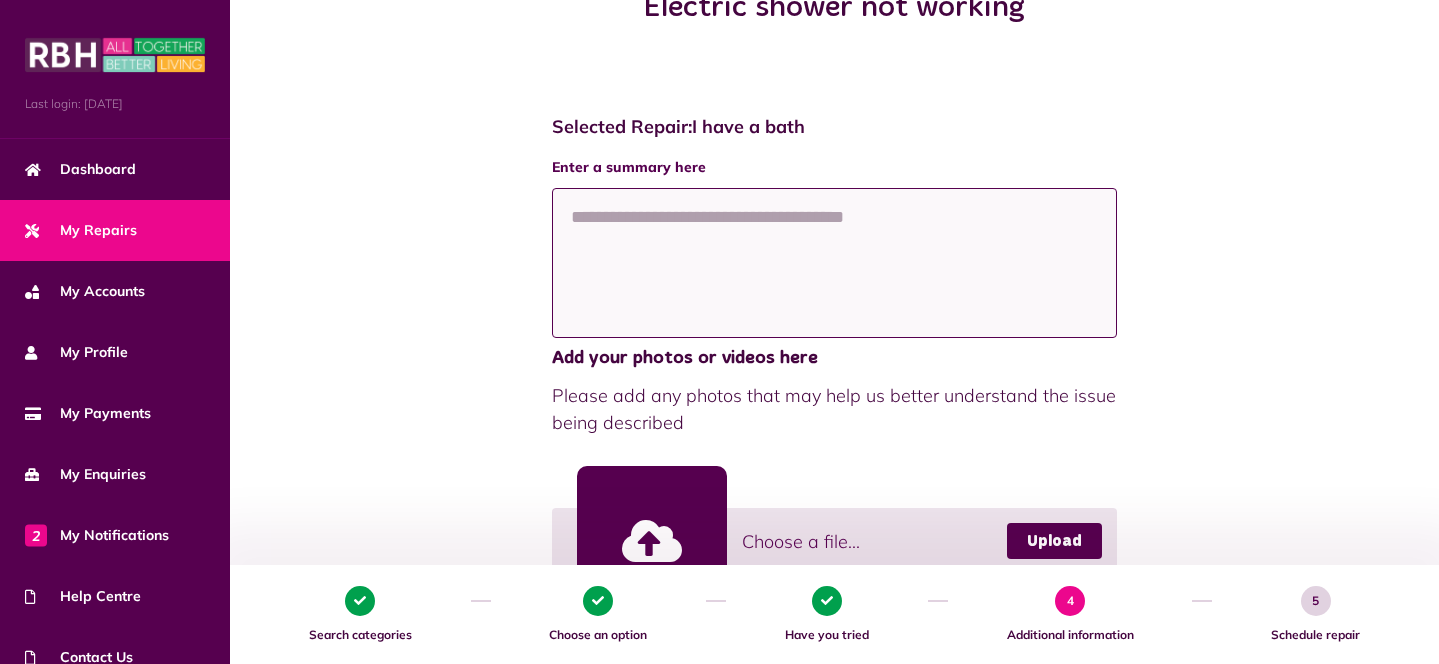scroll, scrollTop: 261, scrollLeft: 0, axis: vertical 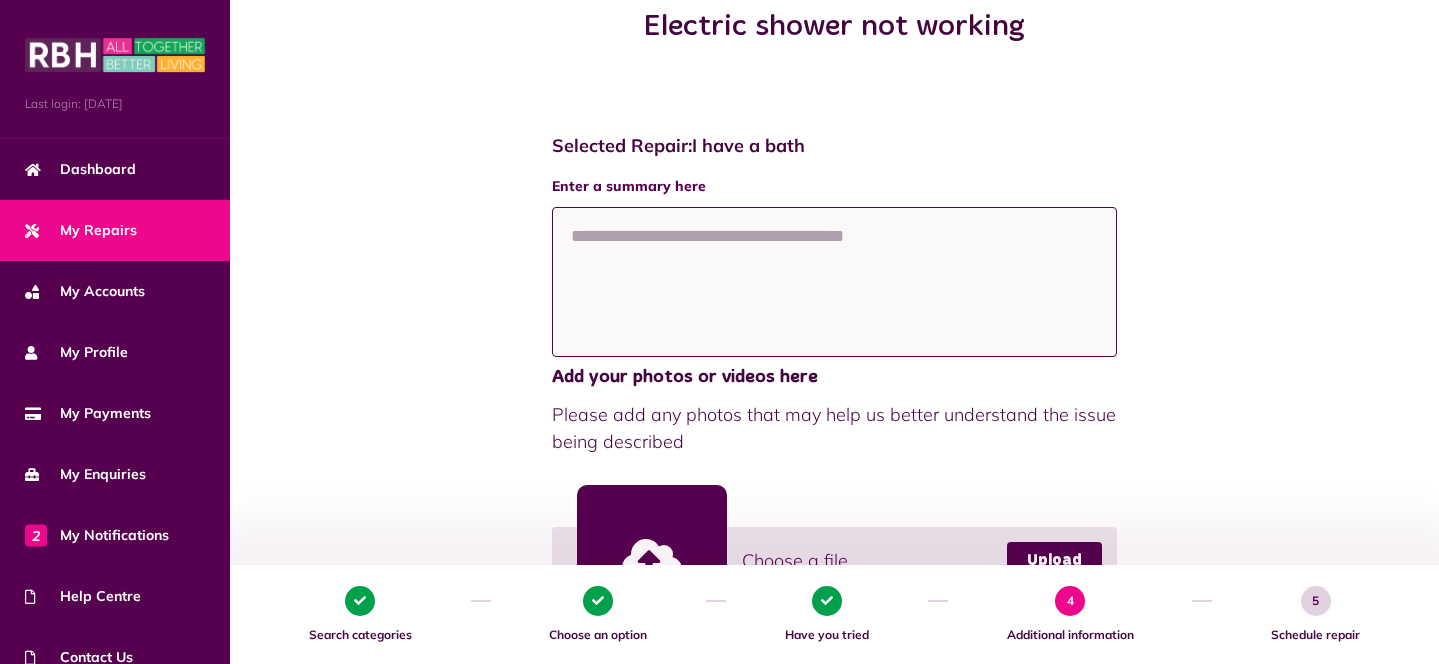 drag, startPoint x: 620, startPoint y: 229, endPoint x: 524, endPoint y: 753, distance: 532.7213 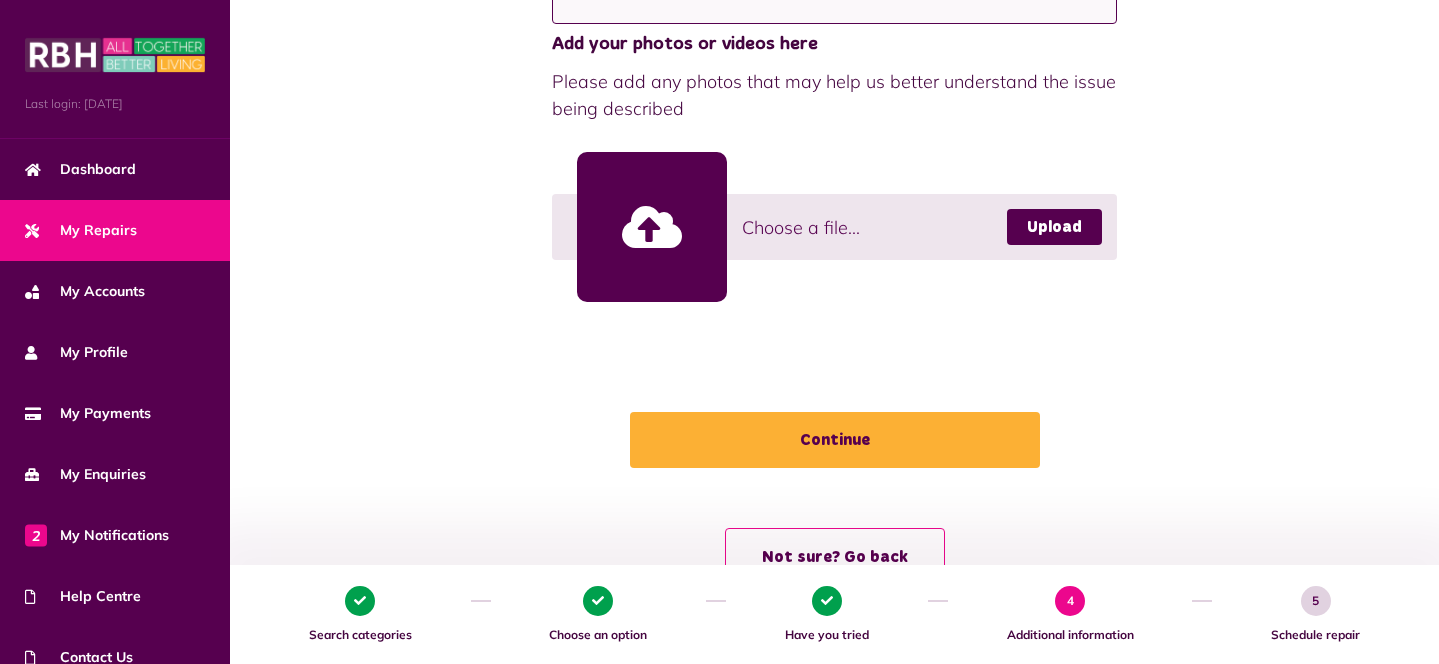 scroll, scrollTop: 629, scrollLeft: 0, axis: vertical 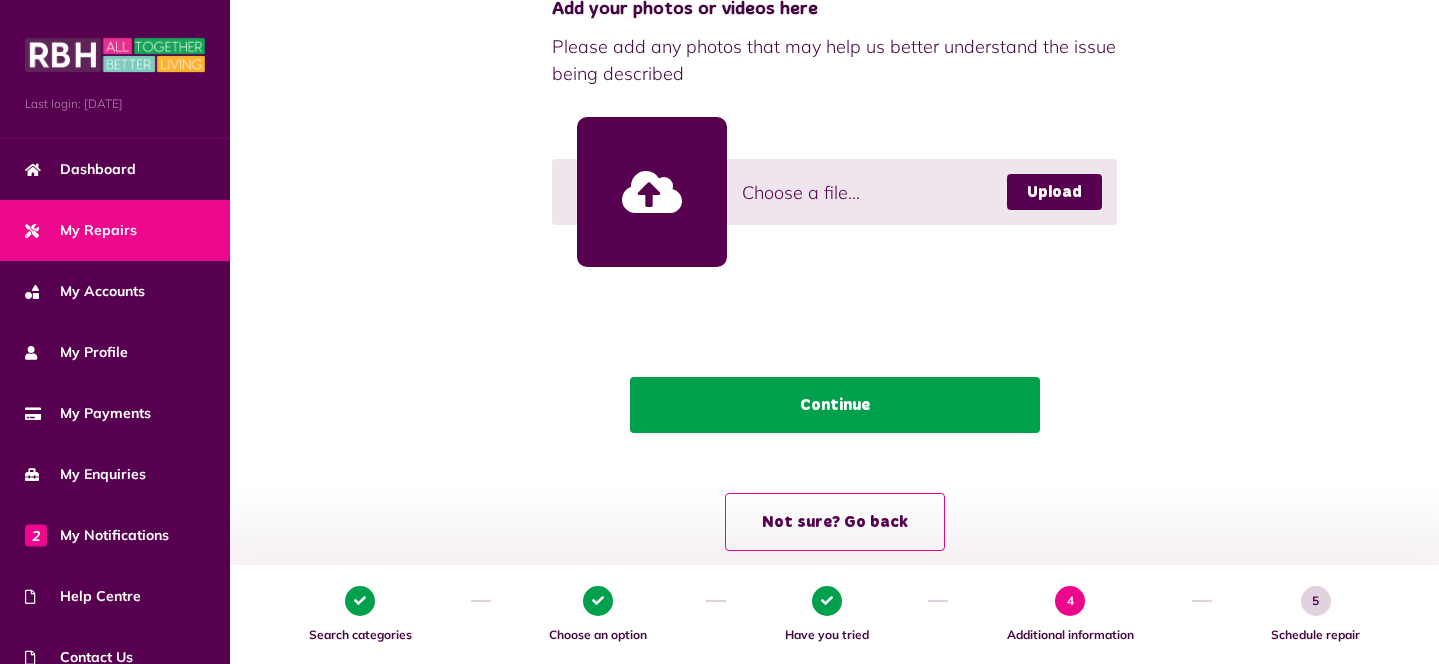 type on "**********" 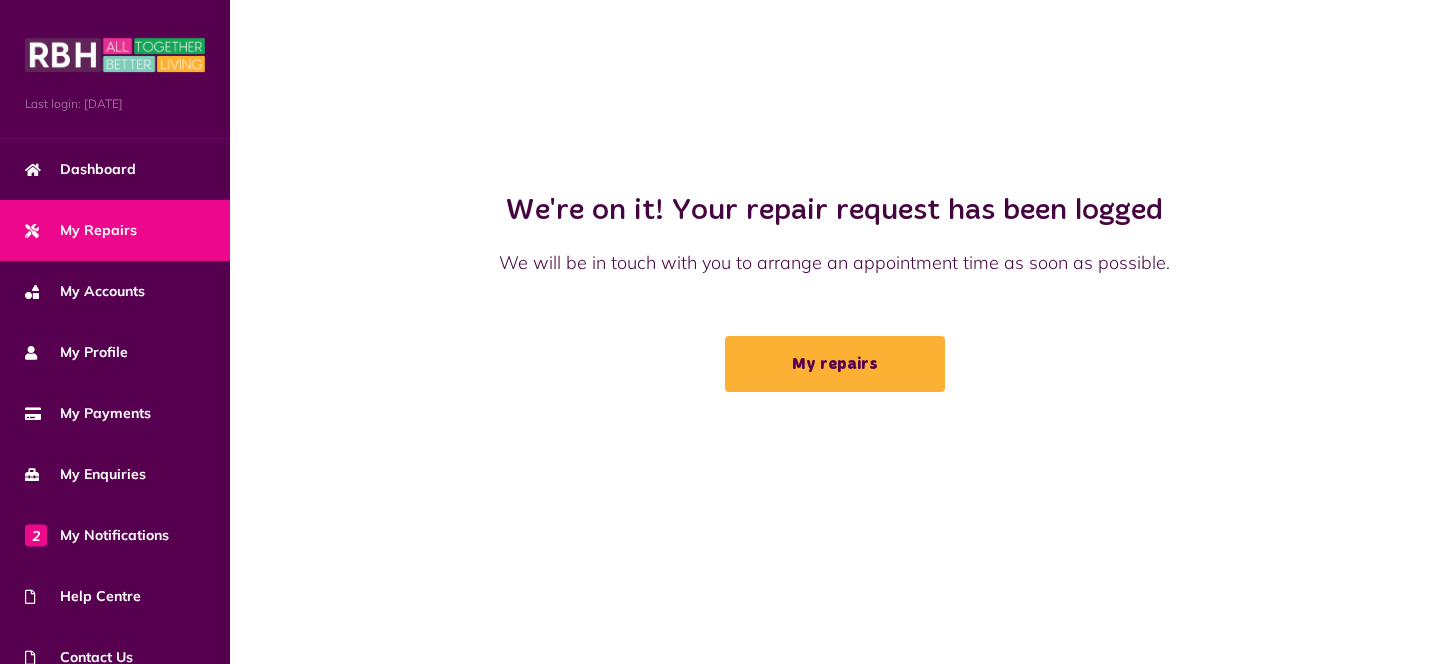 scroll, scrollTop: 0, scrollLeft: 0, axis: both 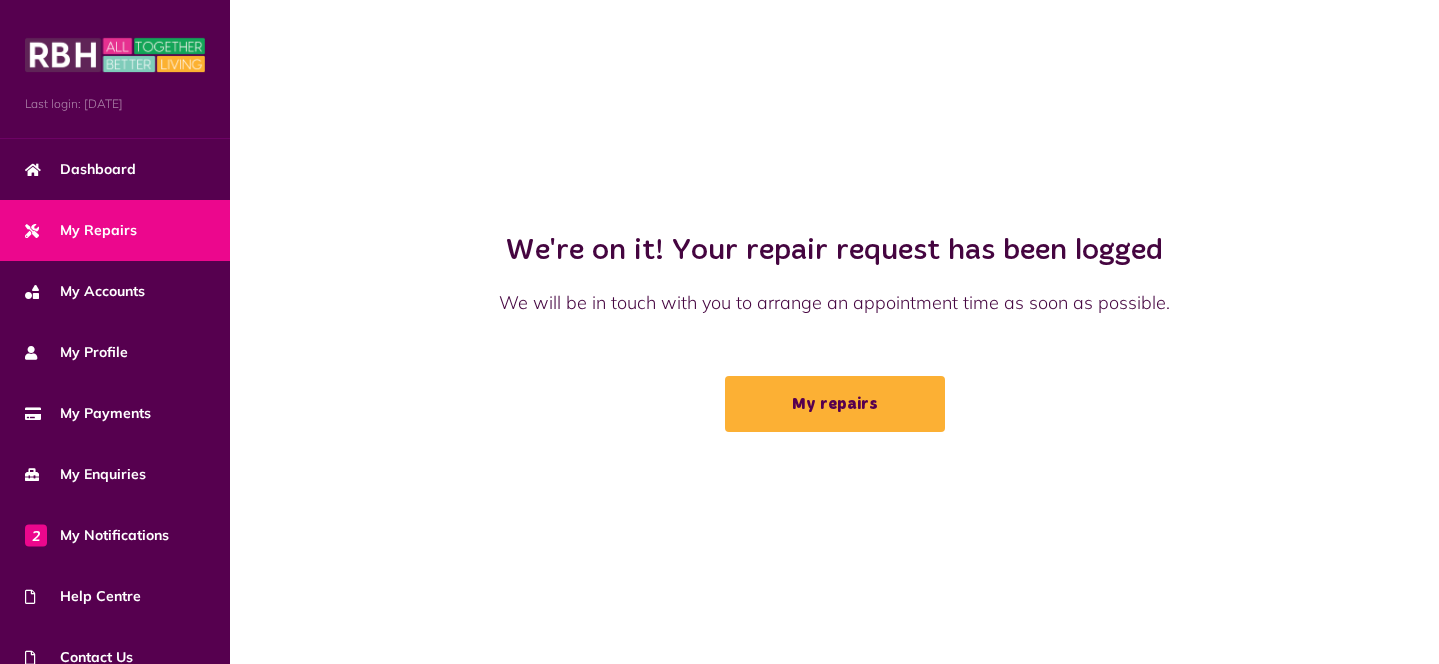 click on "My repairs" 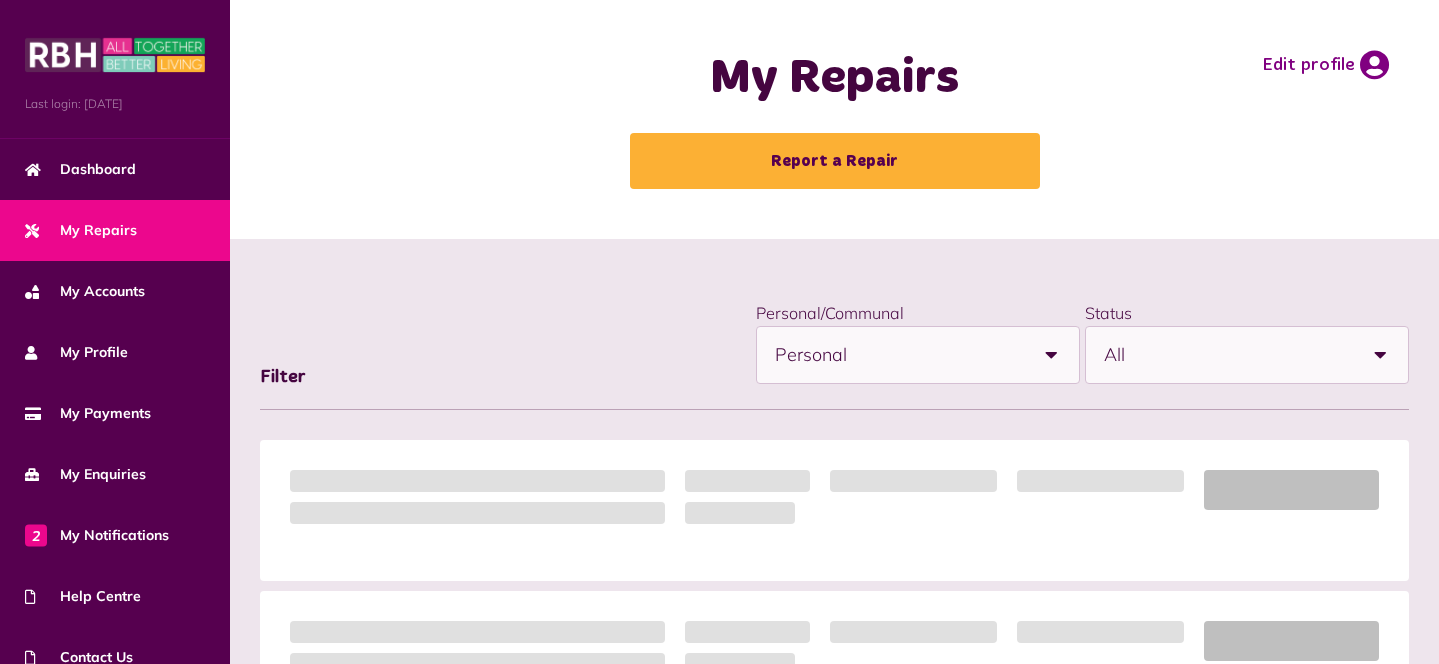 scroll, scrollTop: 0, scrollLeft: 0, axis: both 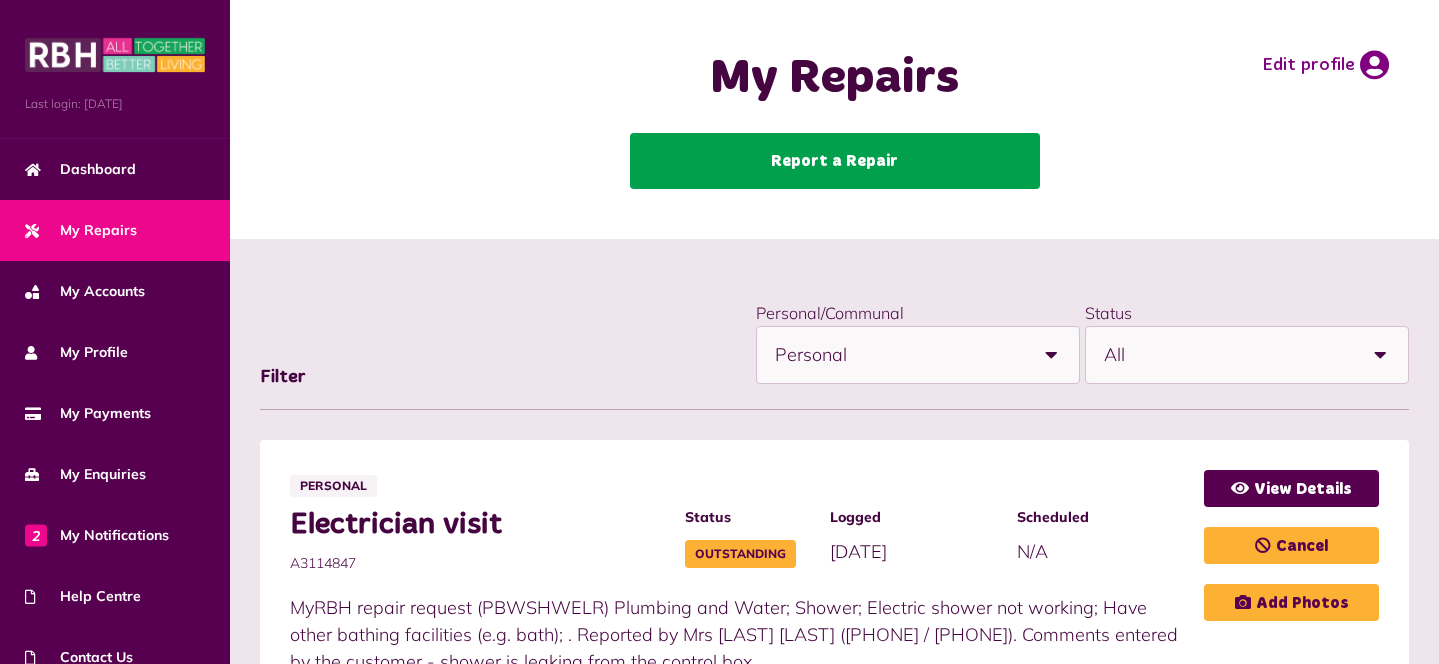 click on "Report a Repair" at bounding box center [835, 161] 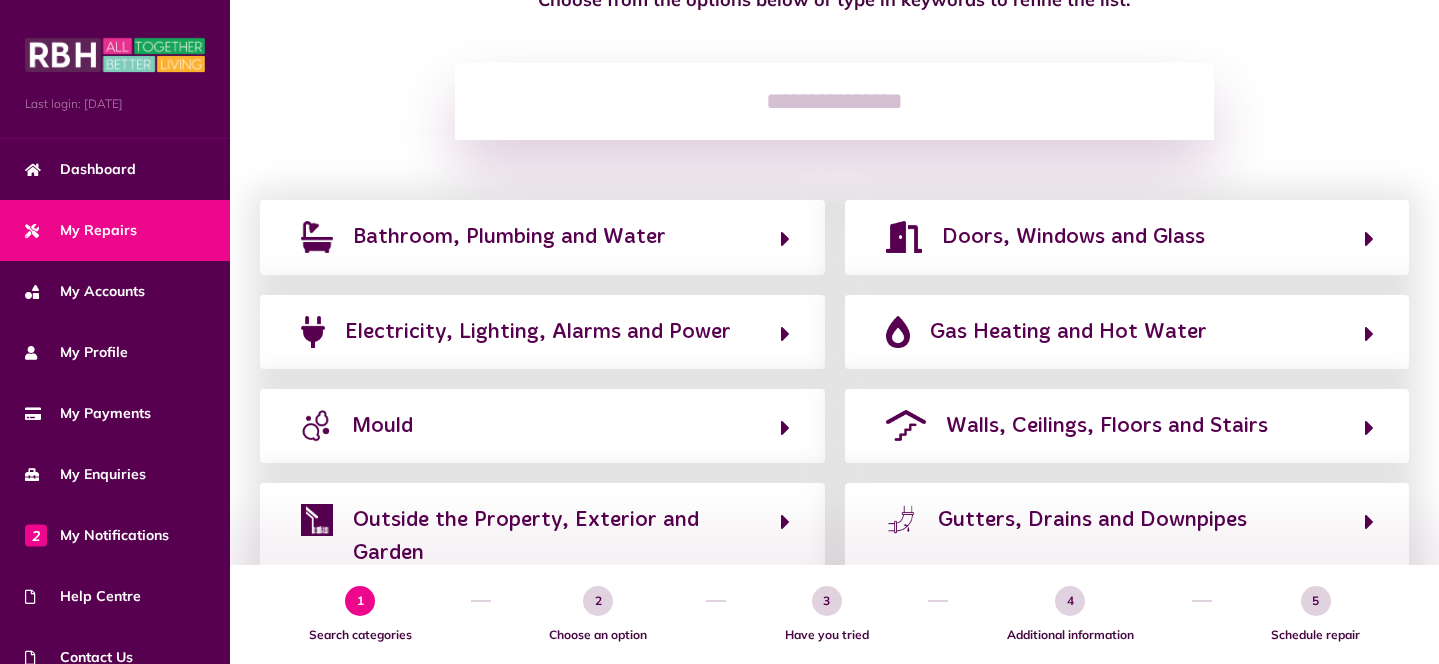 scroll, scrollTop: 236, scrollLeft: 0, axis: vertical 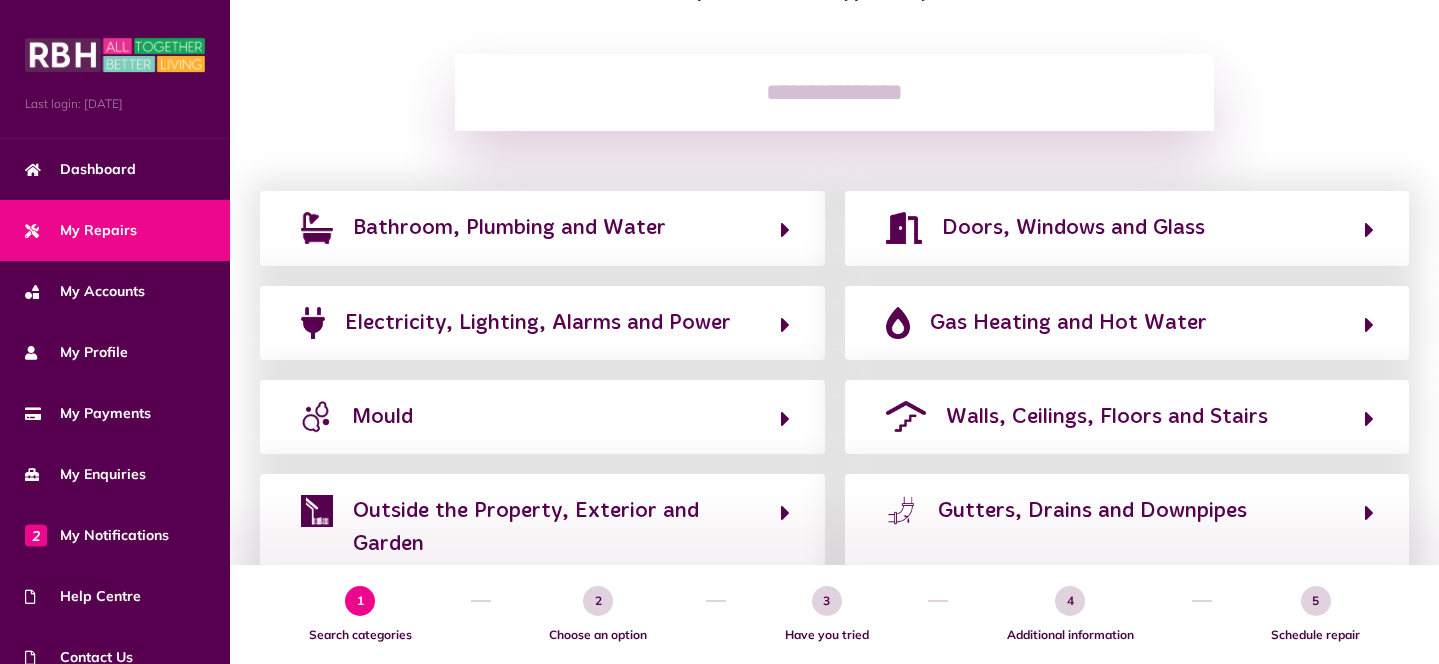 click on "Choose from the options below or type in keywords to refine the list. Clear  Bathroom, Plumbing and Water Doors, Windows and Glass Electricity, Lighting, Alarms and Power Gas Heating and Hot Water Mould Walls, Ceilings, Floors and Stairs Outside the Property, Exterior and Garden Gutters, Drains and Downpipes Kitchen Roof and Chimney Communal Area Garages" 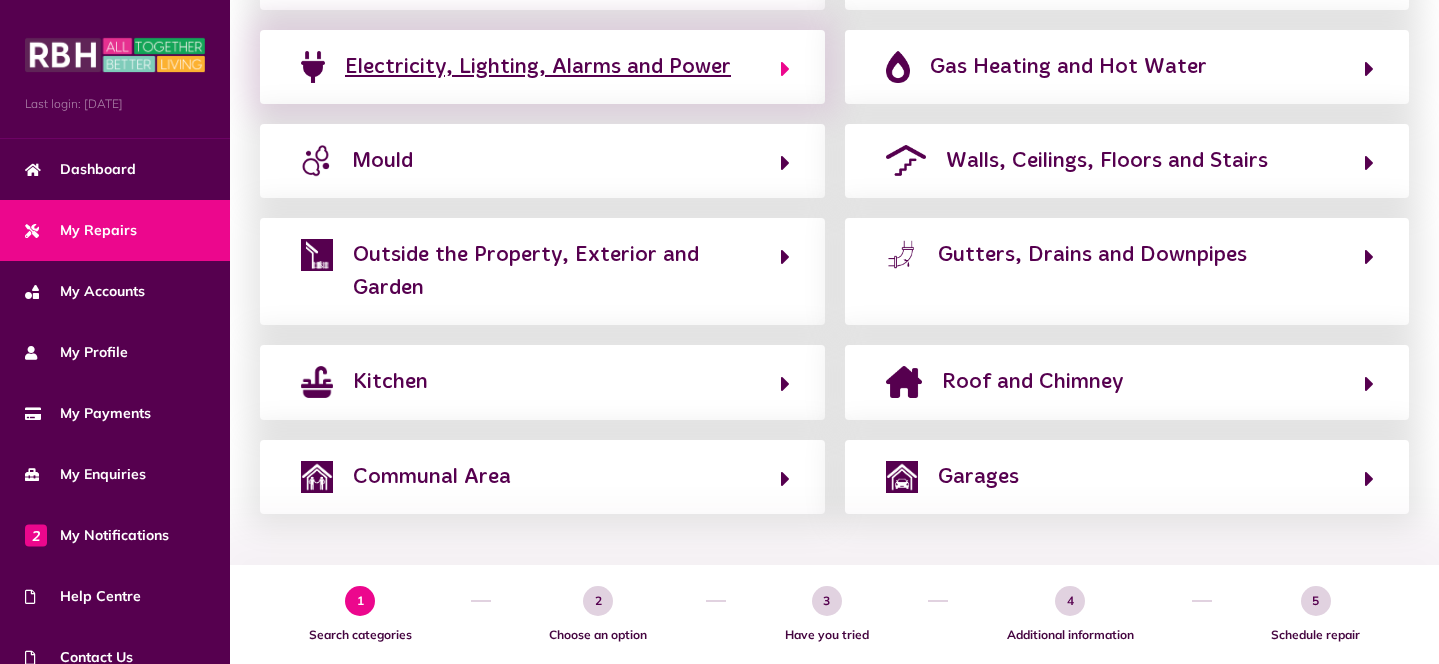 click on "Electricity, Lighting, Alarms and Power" 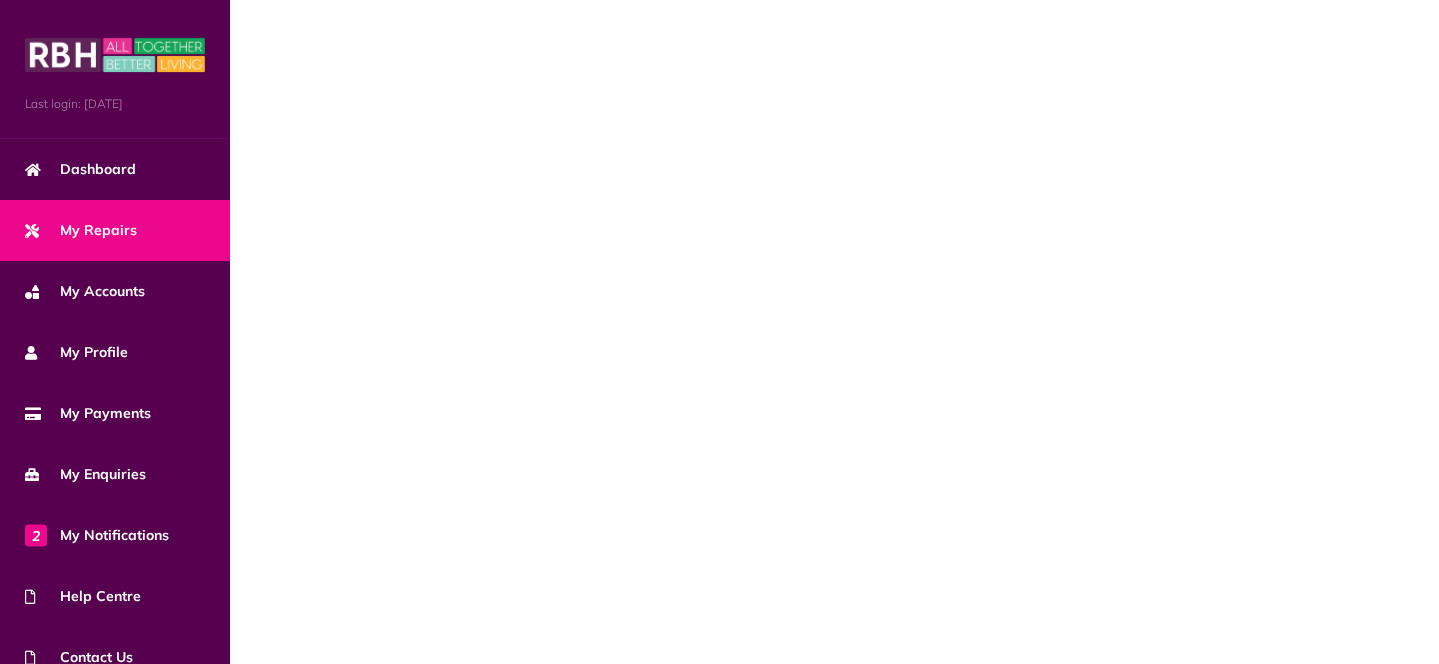 type 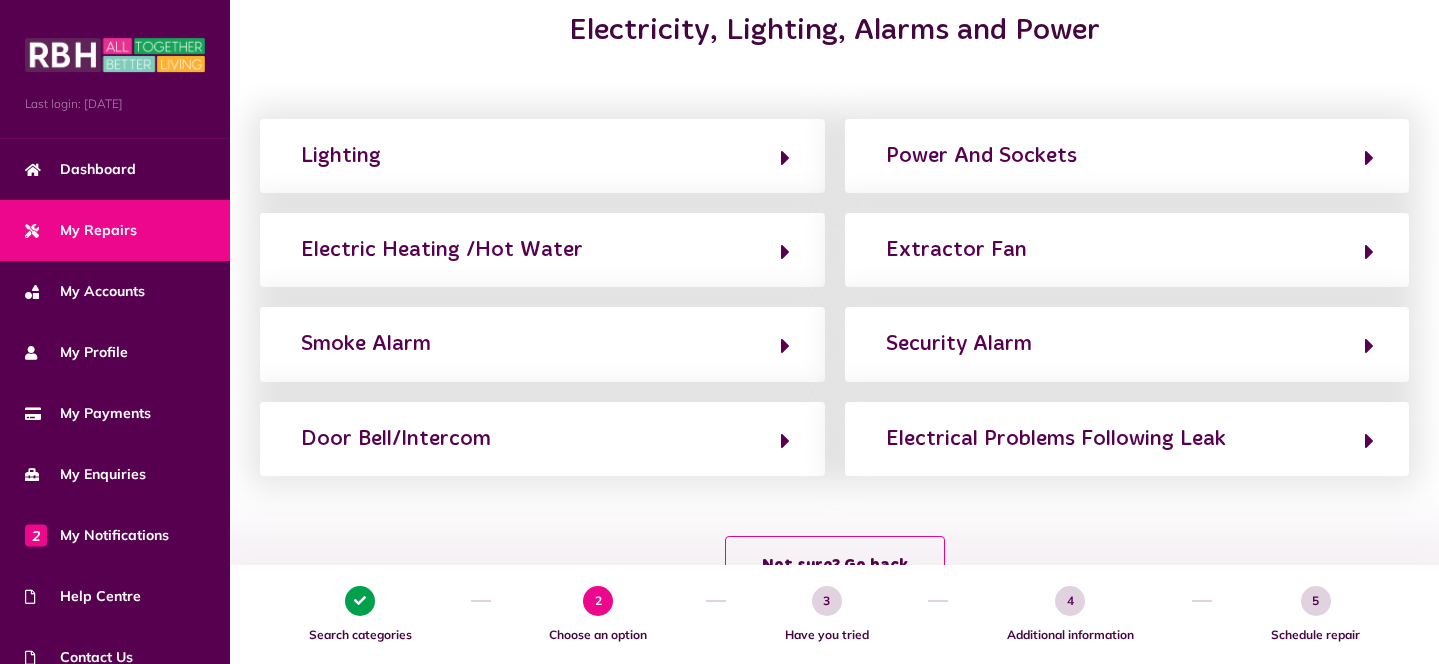 scroll, scrollTop: 261, scrollLeft: 0, axis: vertical 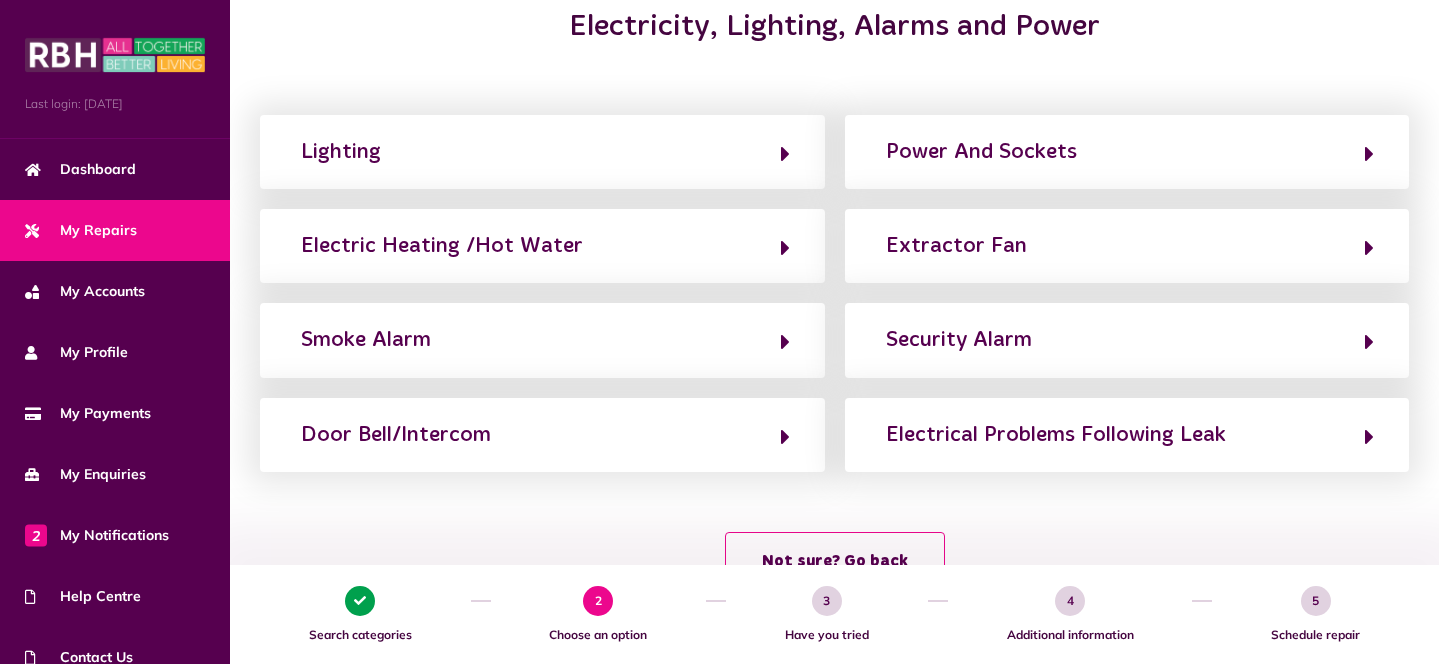 click on "Electricity, Lighting, Alarms and Power" 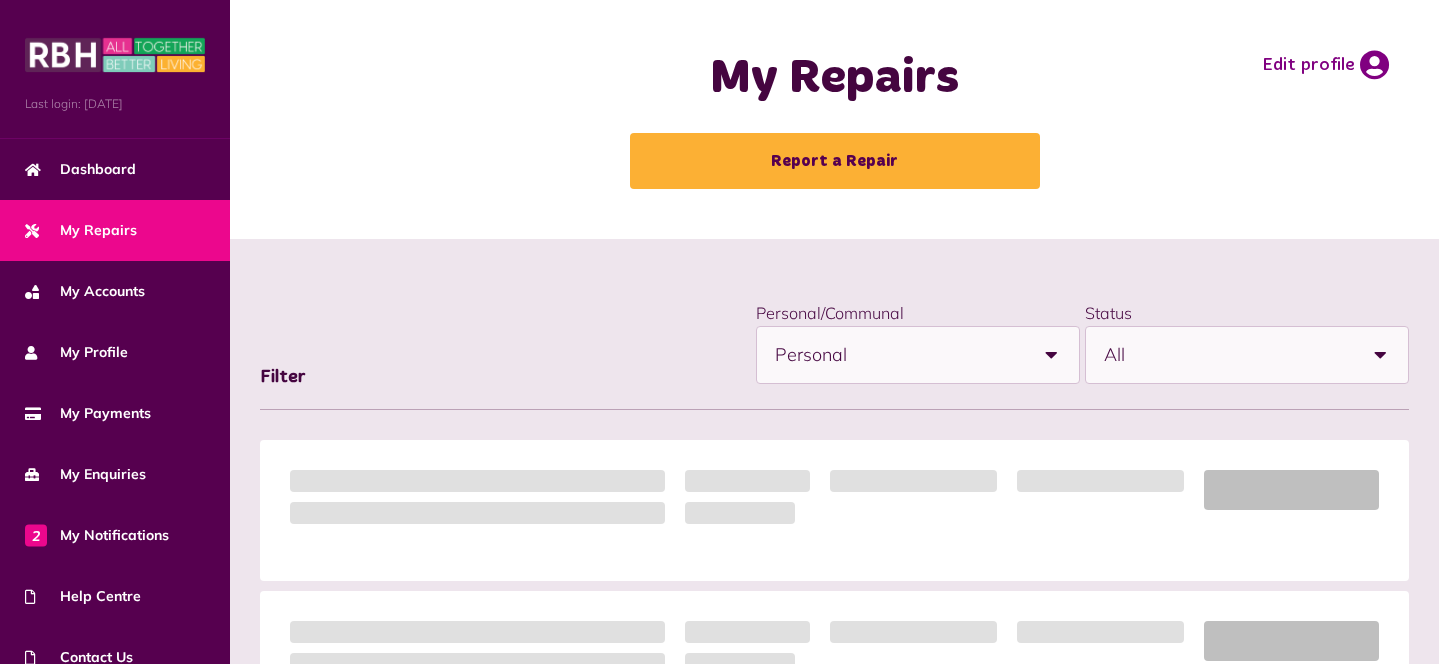 scroll, scrollTop: 0, scrollLeft: 0, axis: both 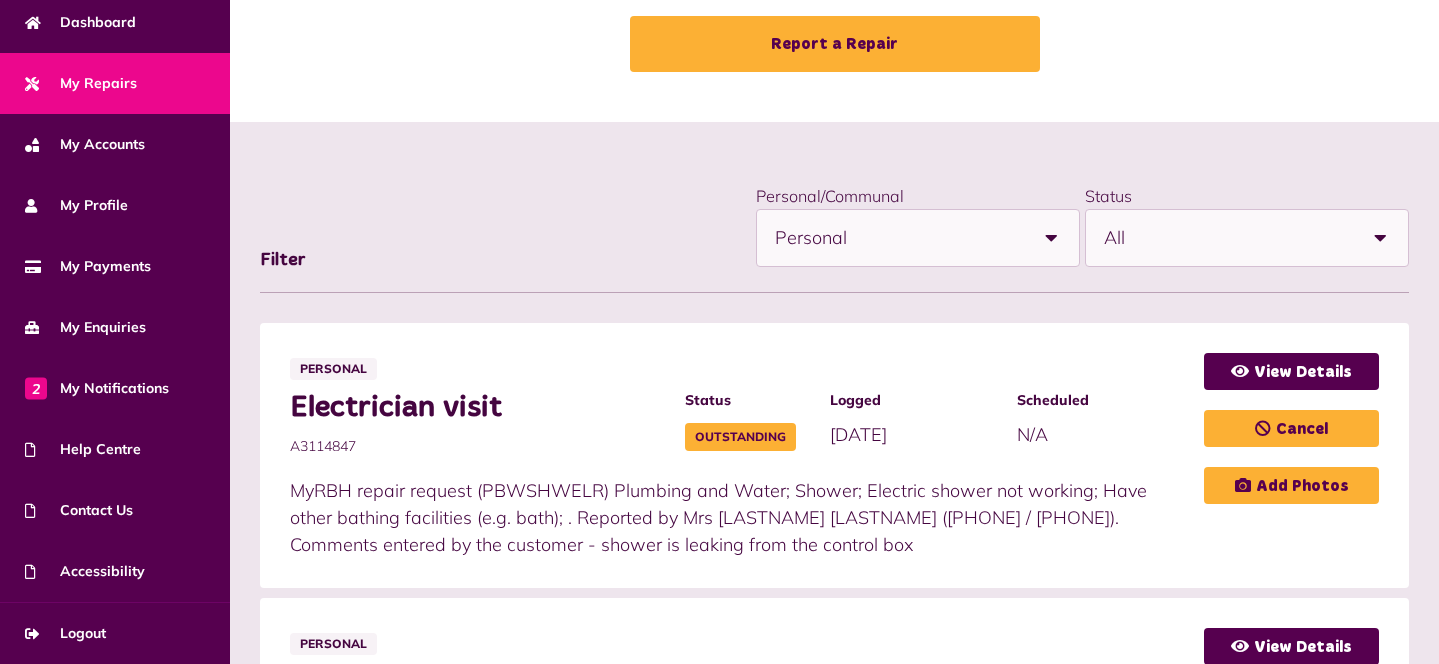 click on "**********" at bounding box center (834, 237) 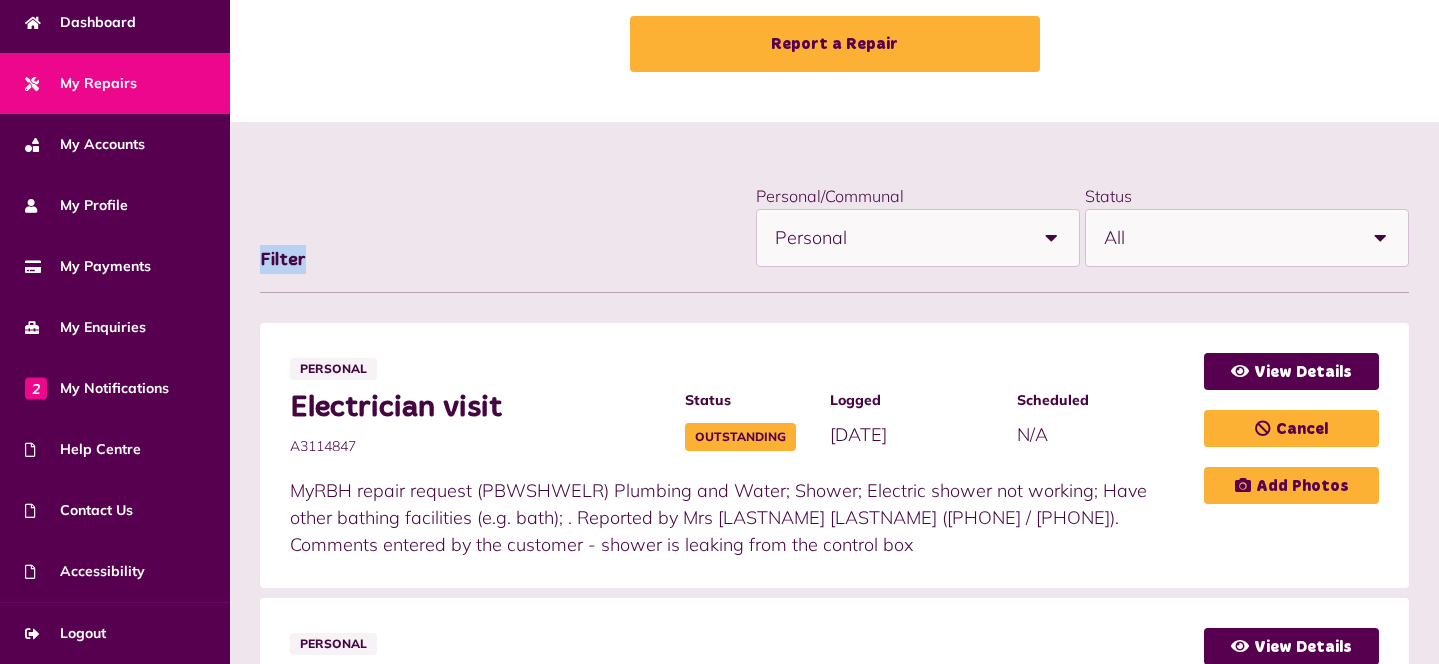 click on "**********" at bounding box center (834, 237) 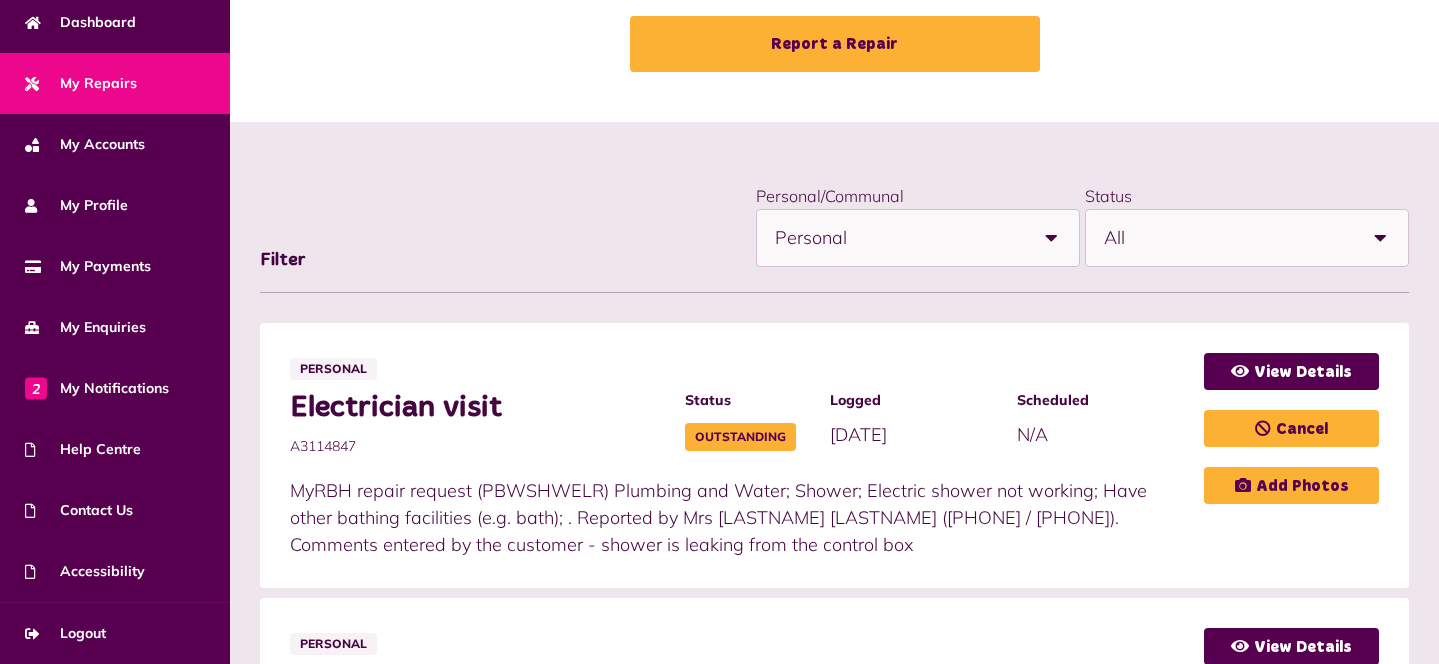 drag, startPoint x: 676, startPoint y: 184, endPoint x: 706, endPoint y: 182, distance: 30.066593 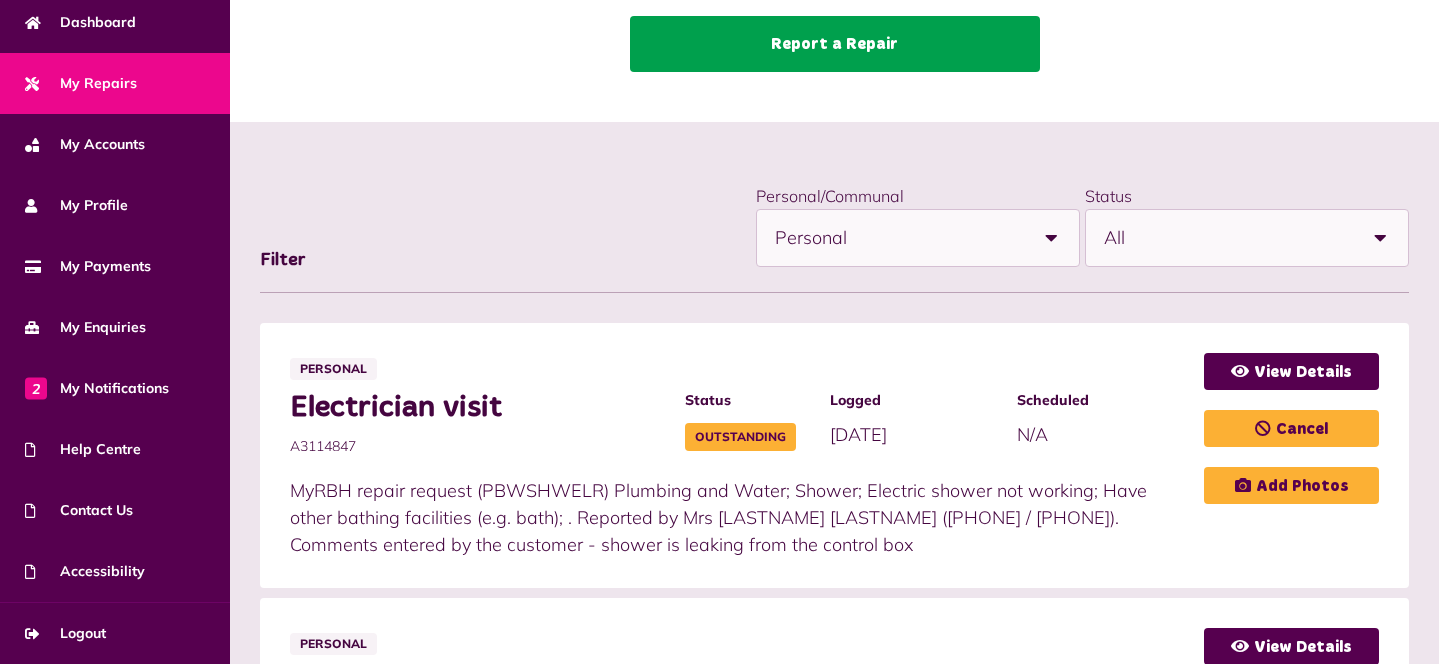 click on "Report a Repair" at bounding box center (835, 44) 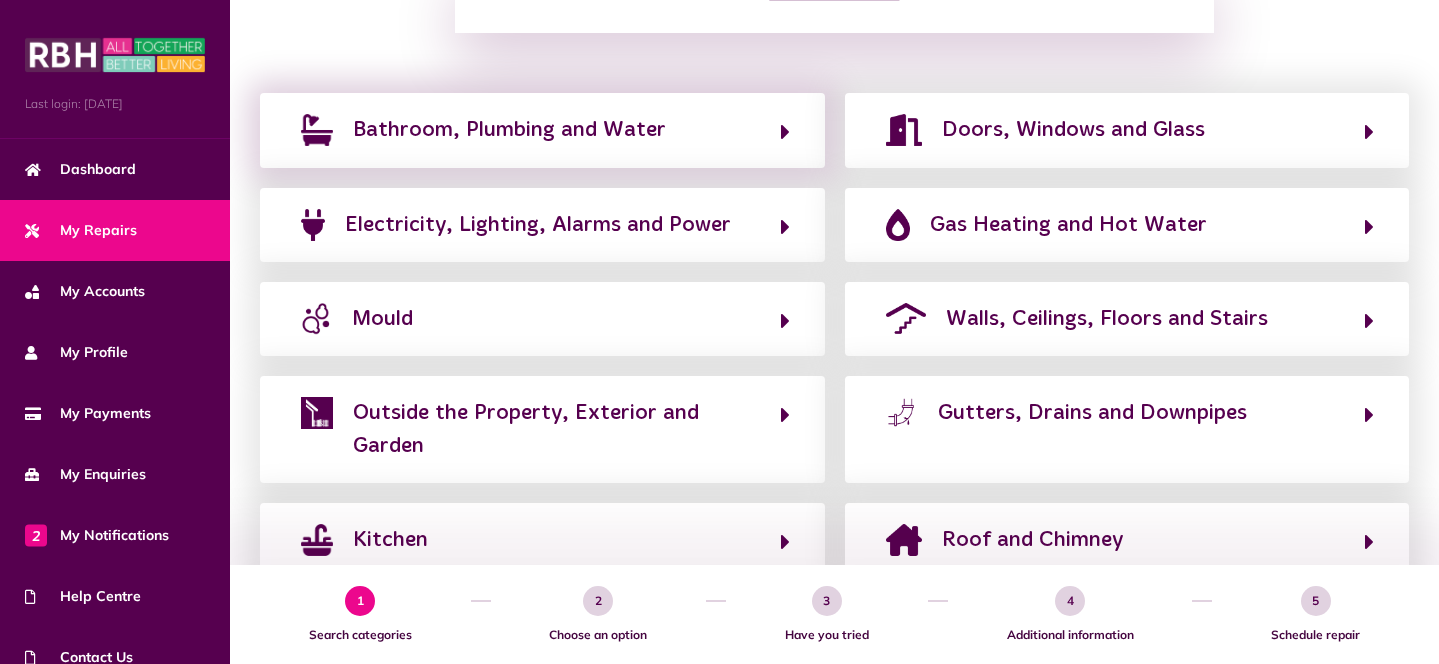 scroll, scrollTop: 336, scrollLeft: 0, axis: vertical 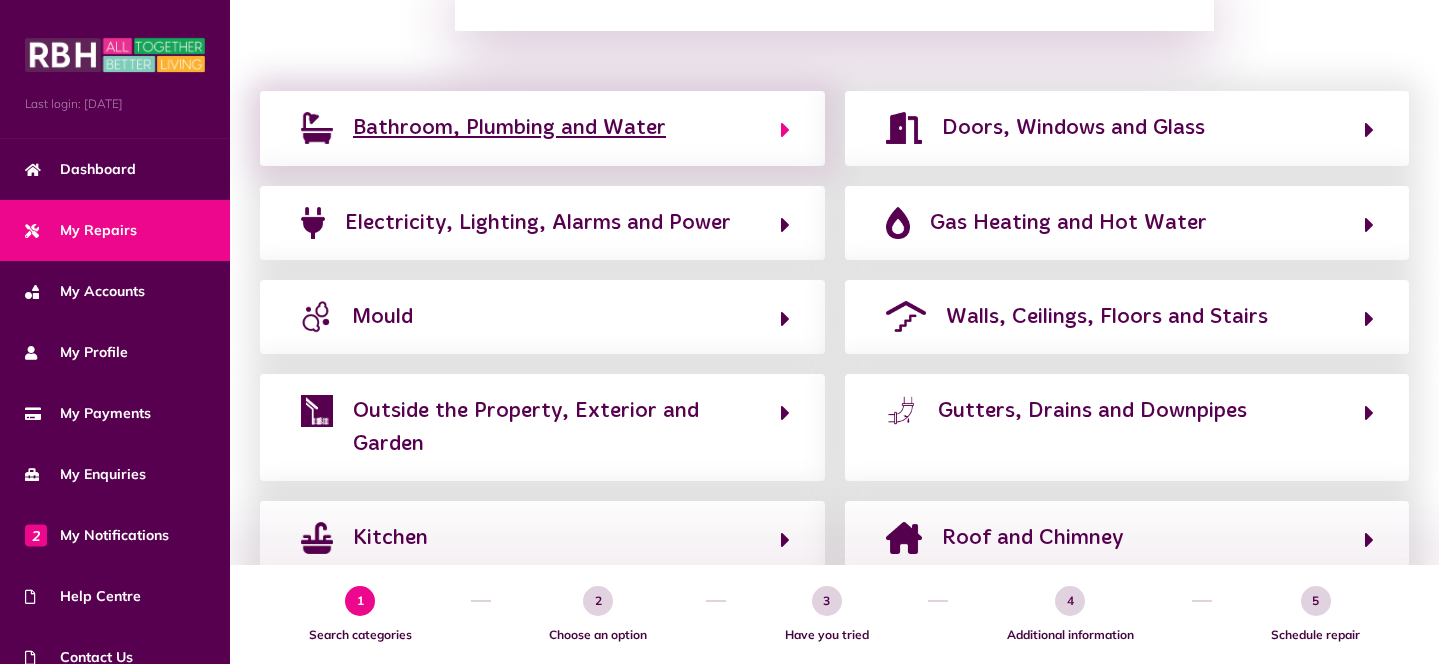 click on "Bathroom, Plumbing and Water" 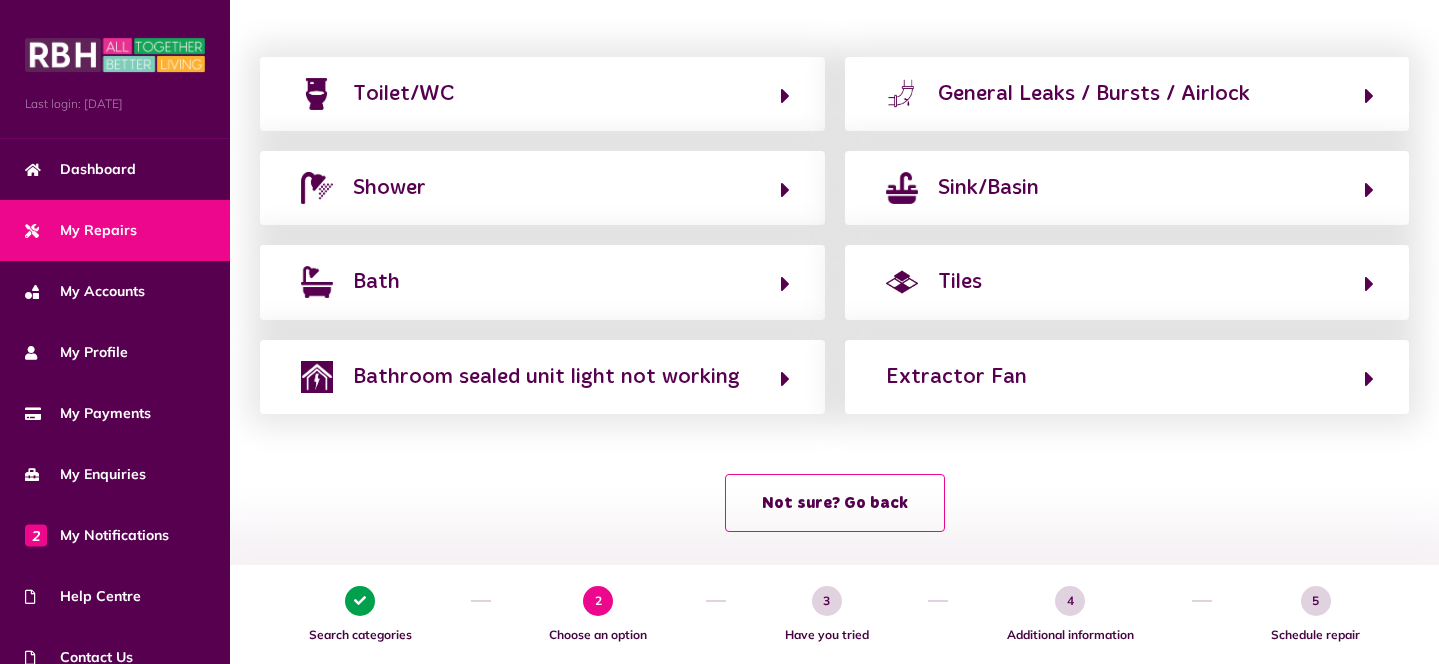 scroll, scrollTop: 337, scrollLeft: 0, axis: vertical 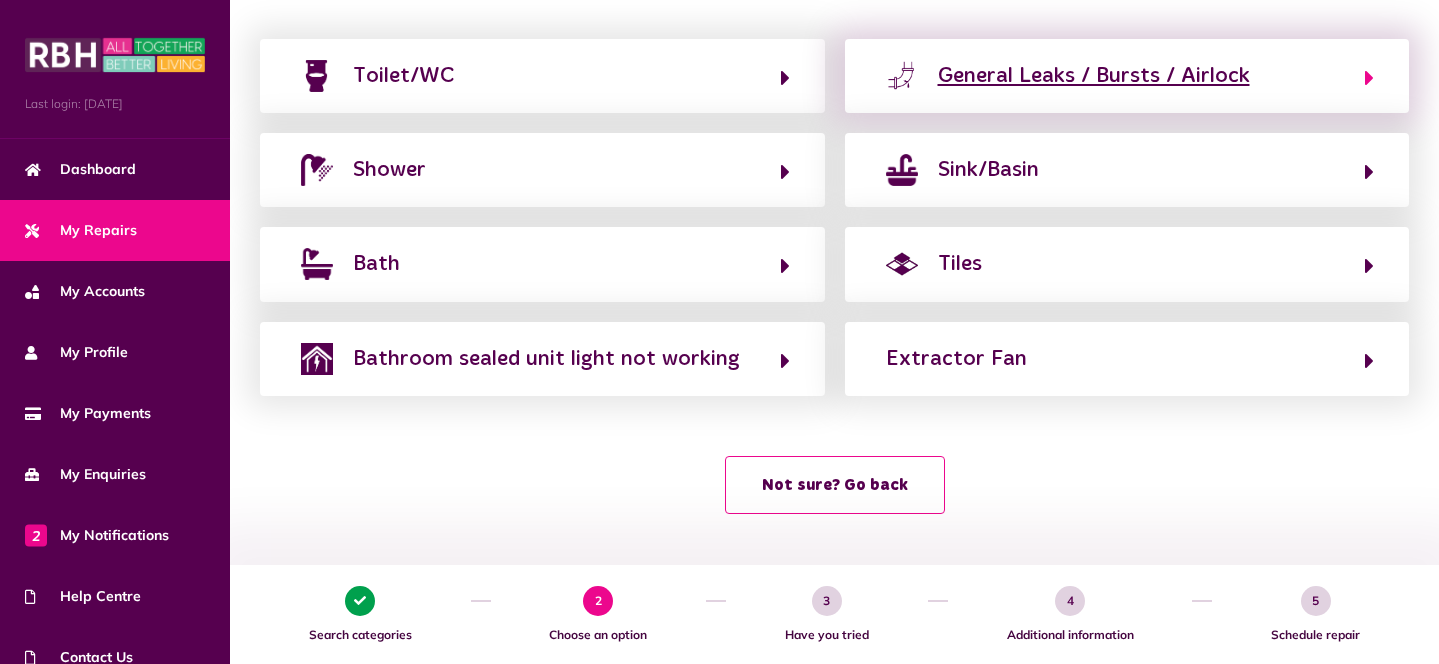 click on "General Leaks / Bursts / Airlock" 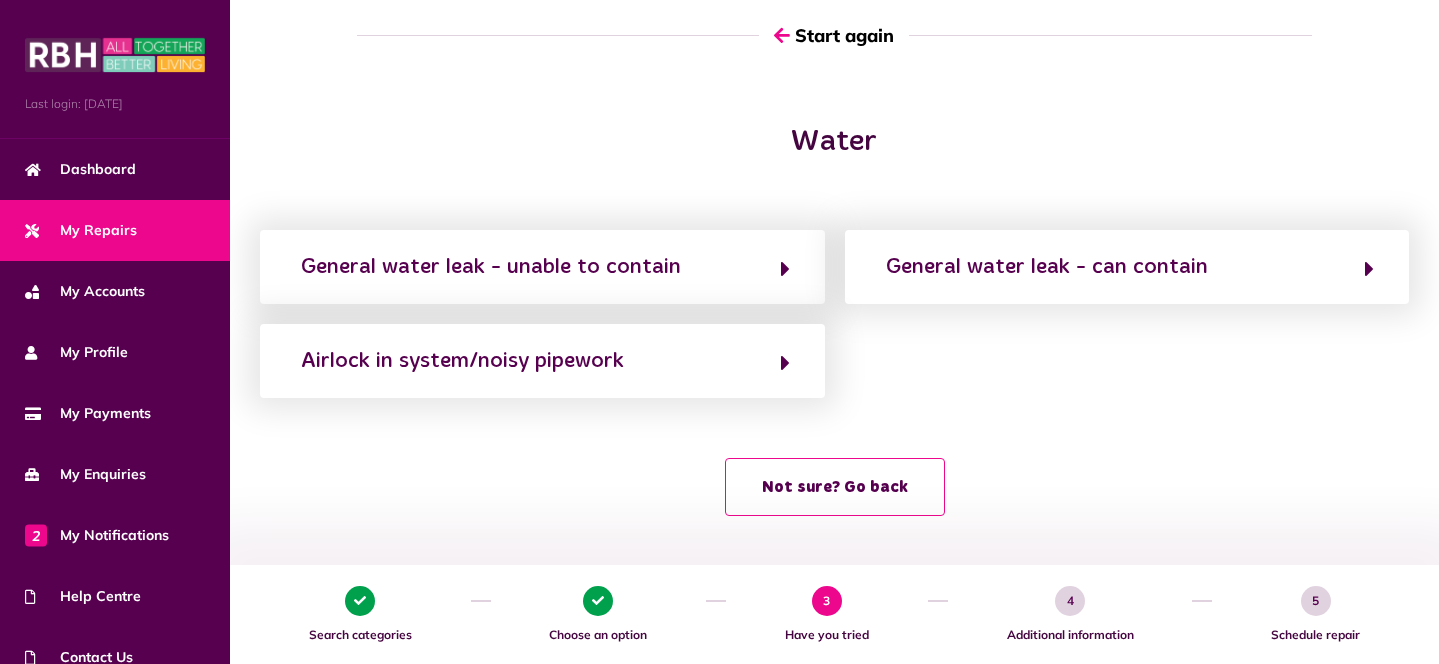 scroll, scrollTop: 0, scrollLeft: 0, axis: both 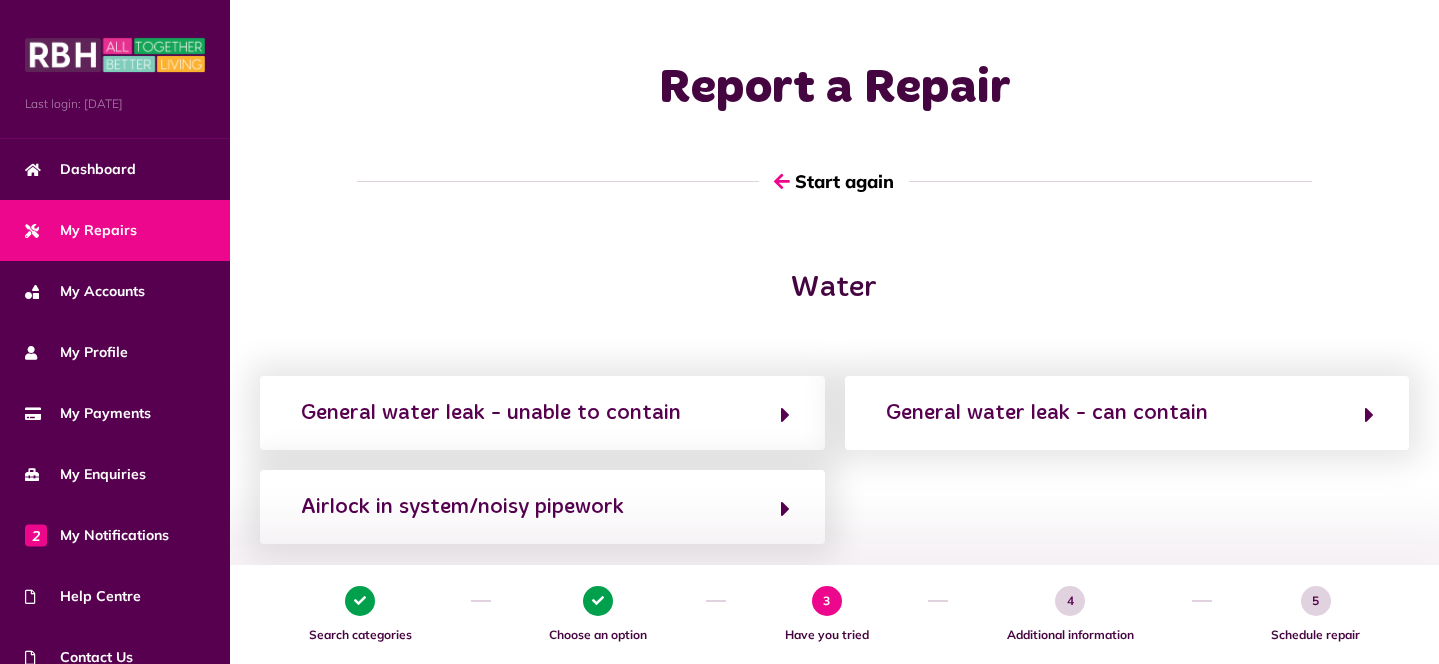 click on "Report a Repair" 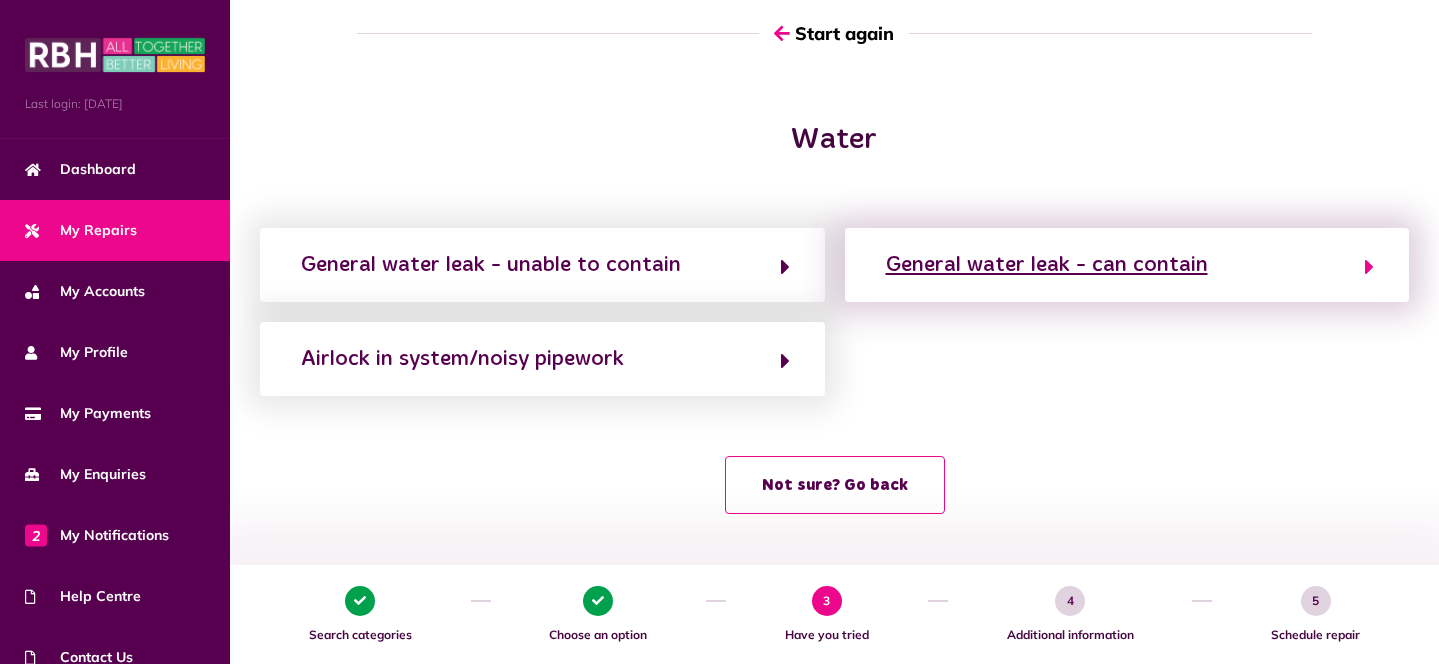 click on "General water leak - can contain" 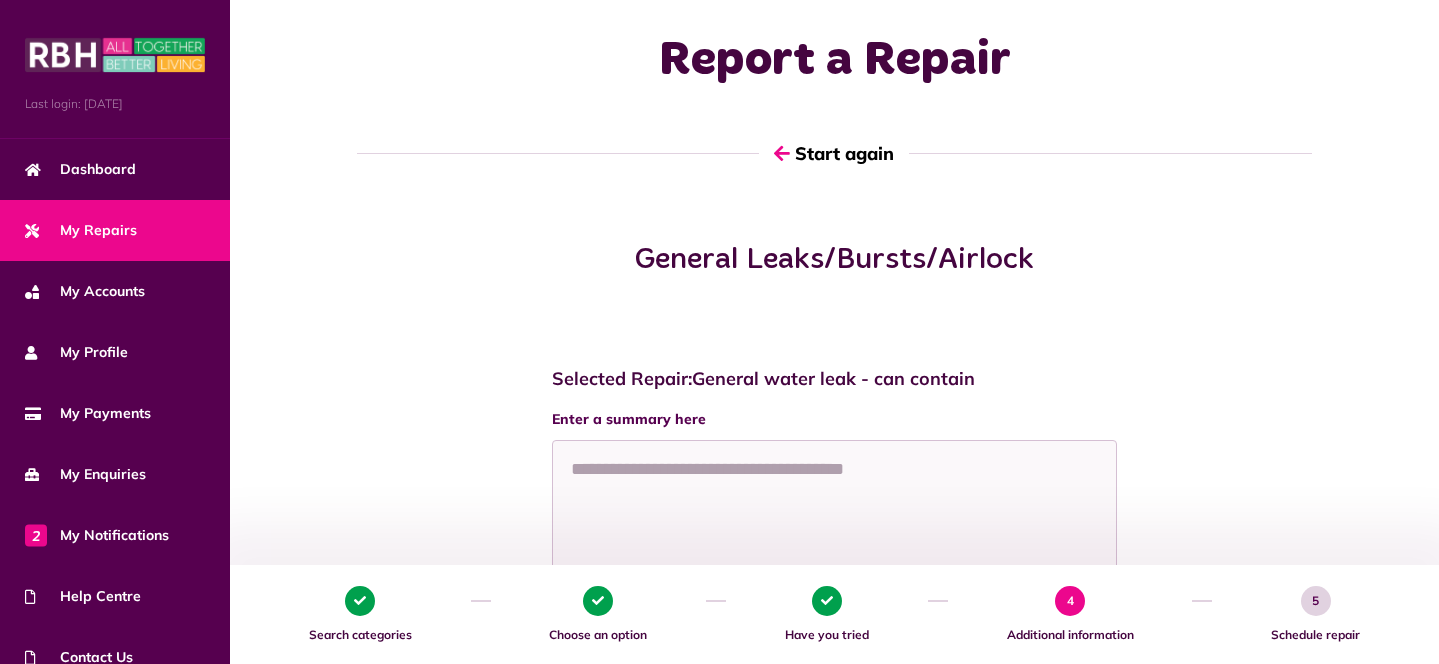 scroll, scrollTop: 0, scrollLeft: 0, axis: both 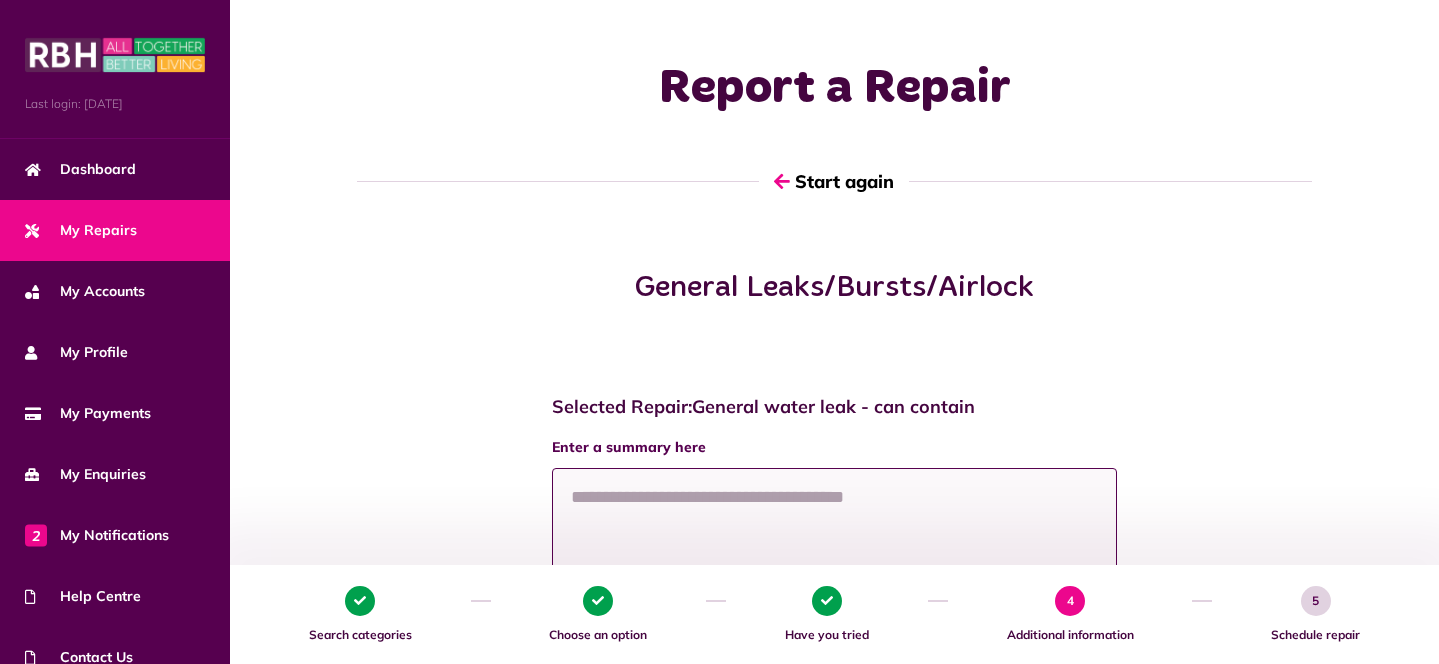 click 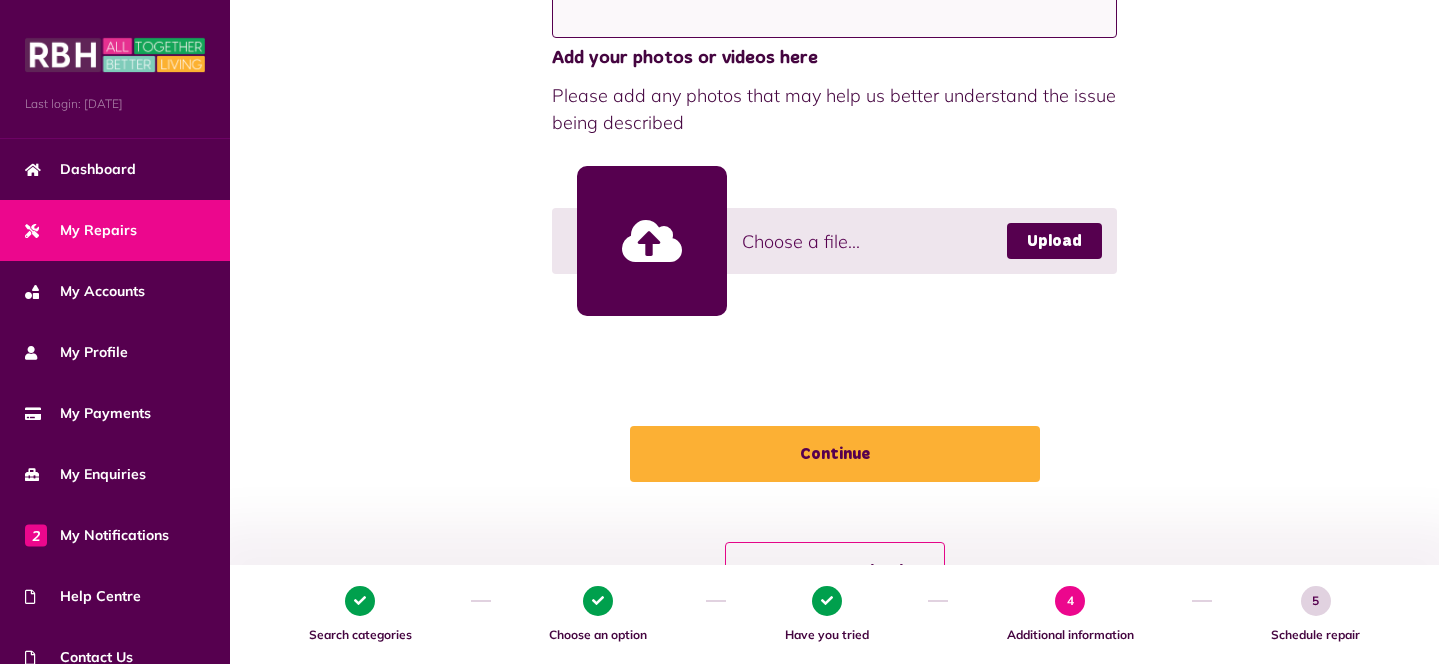 scroll, scrollTop: 589, scrollLeft: 0, axis: vertical 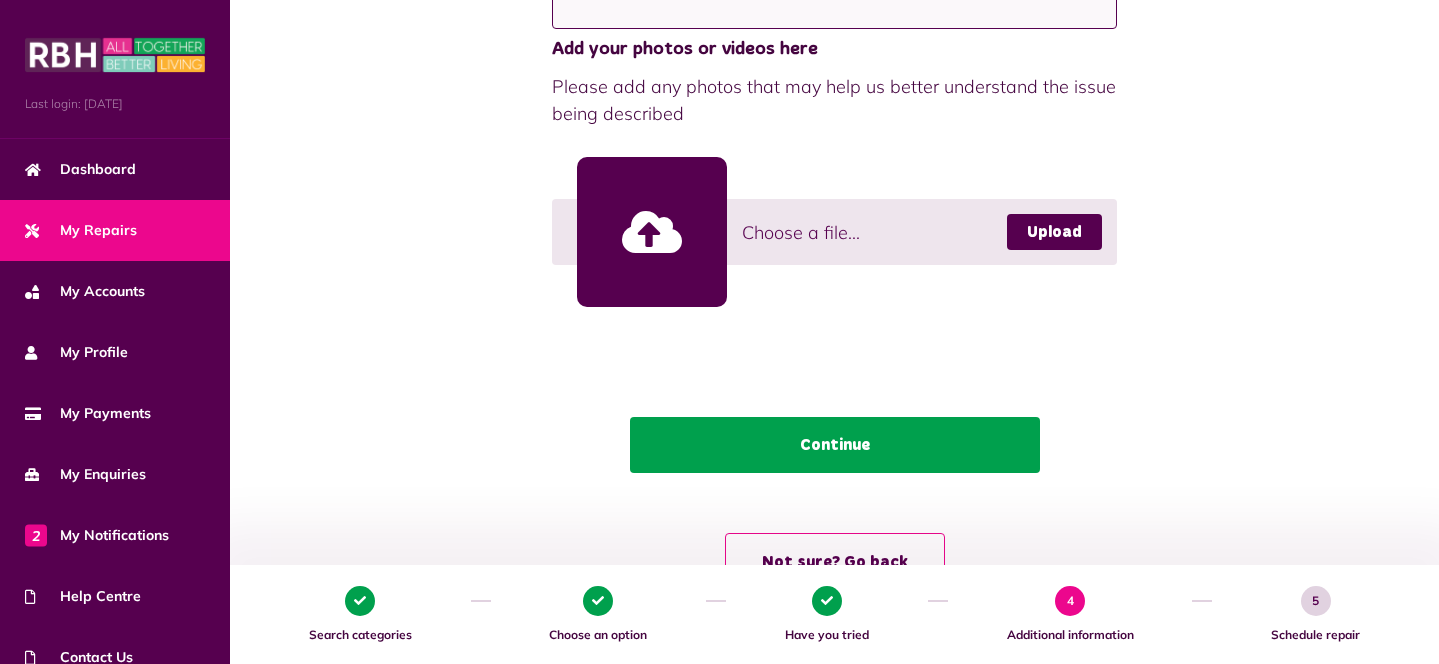 type on "**********" 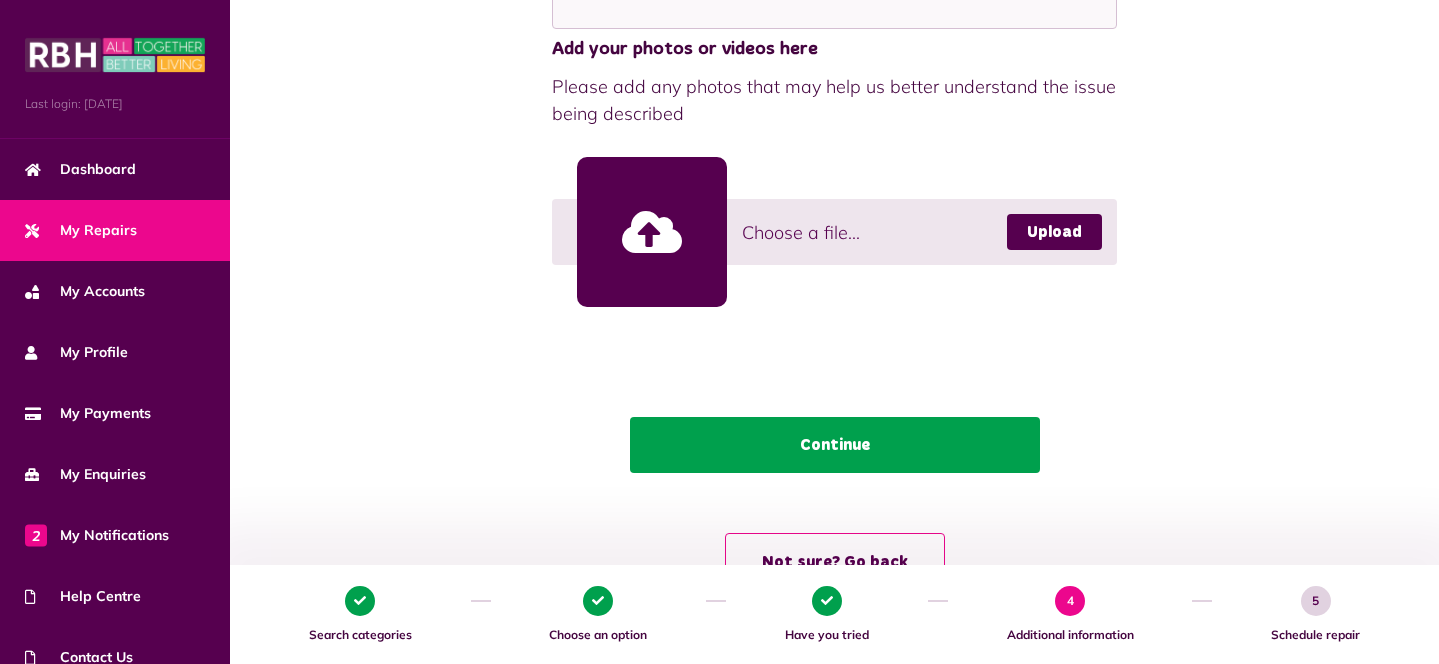 click on "Continue" 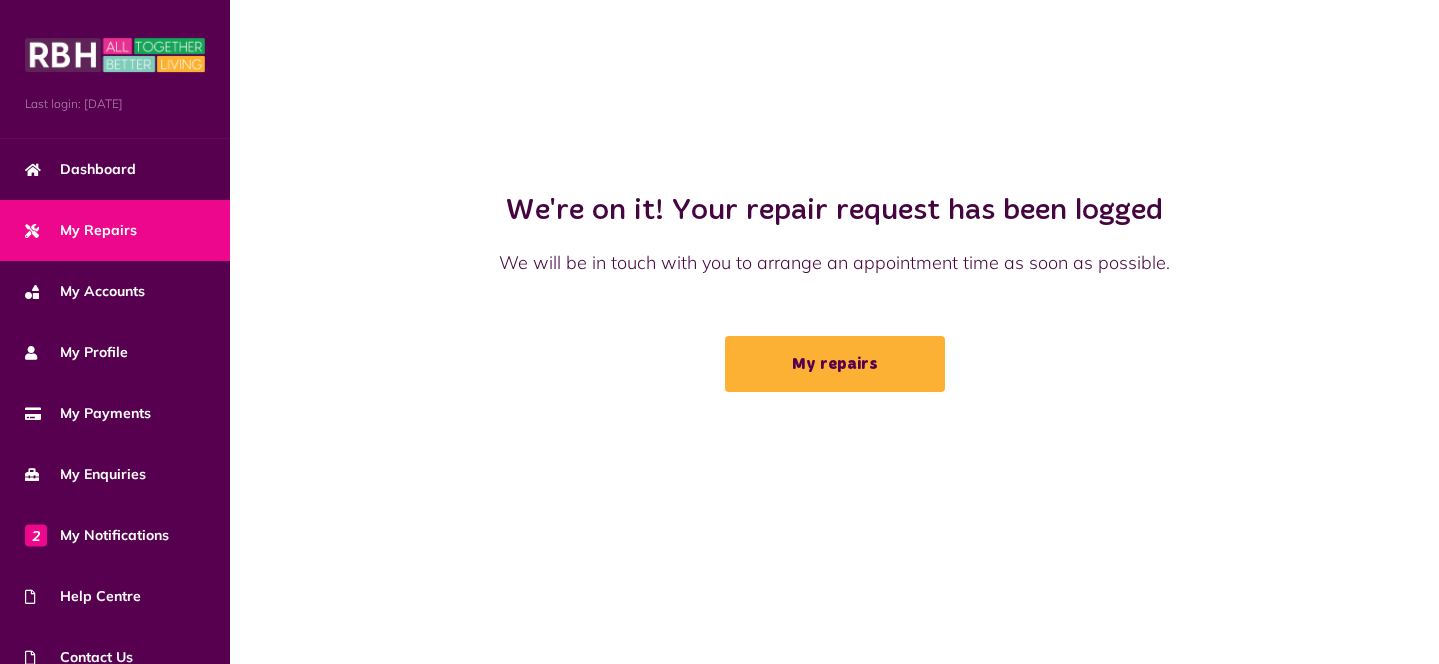 scroll, scrollTop: 0, scrollLeft: 0, axis: both 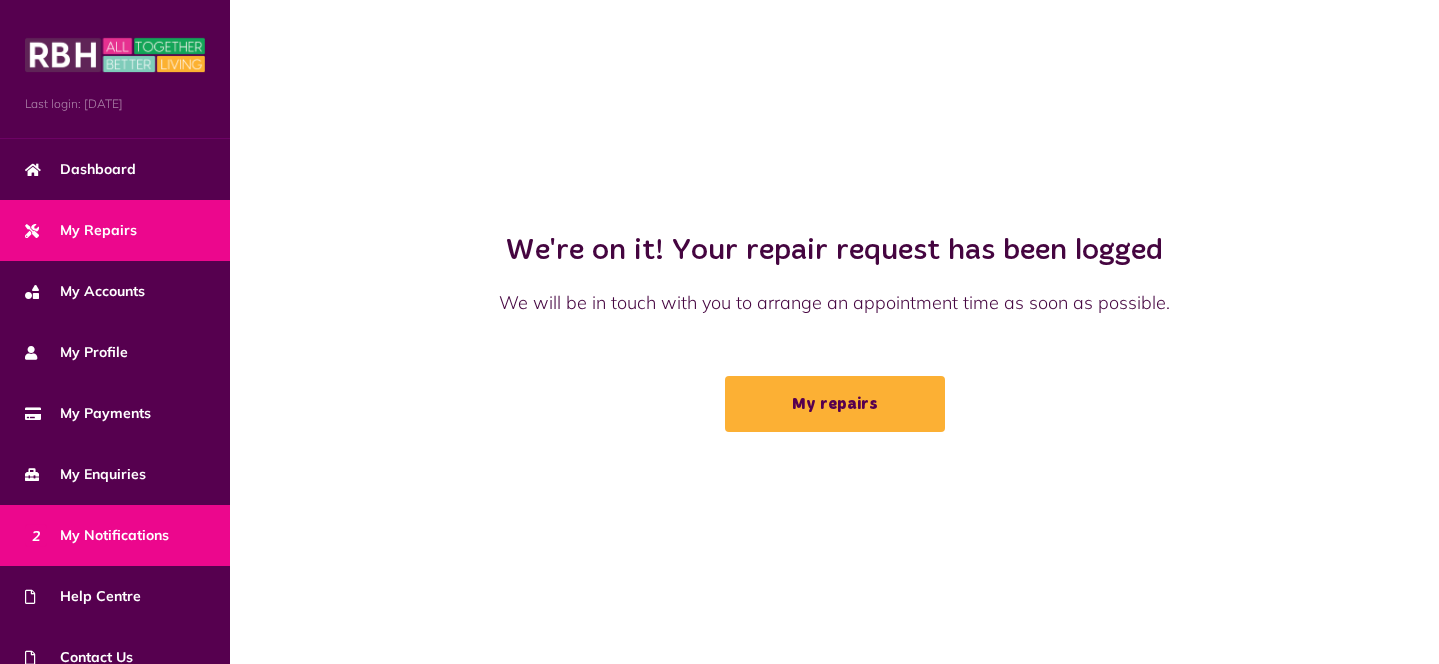 click on "2  My Notifications" at bounding box center (97, 535) 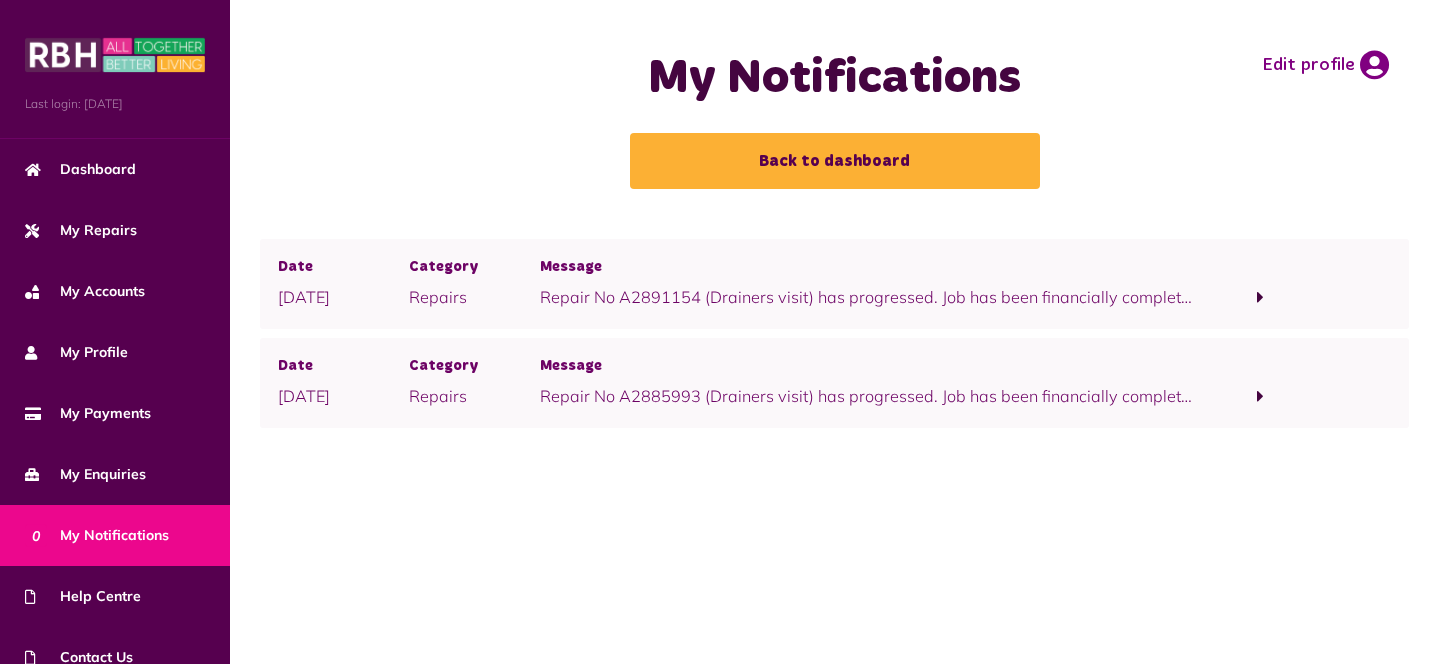 scroll, scrollTop: 0, scrollLeft: 0, axis: both 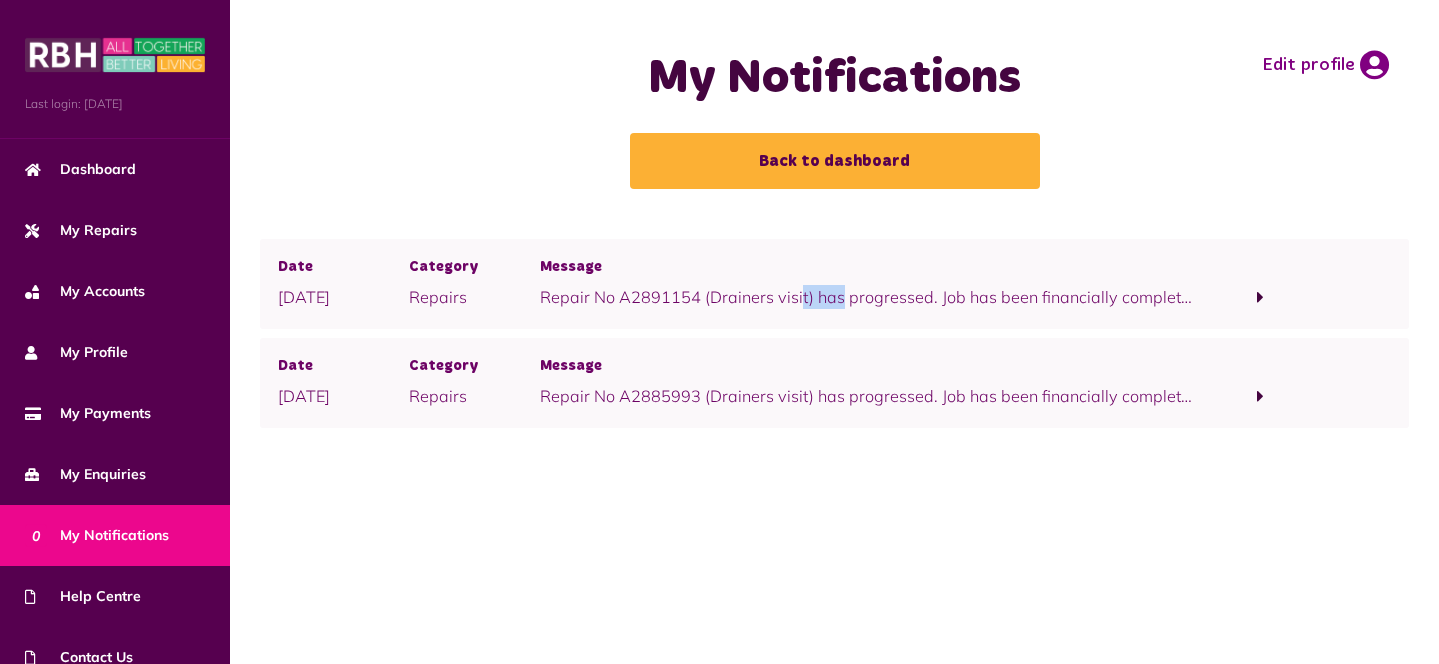 click at bounding box center (1260, 297) 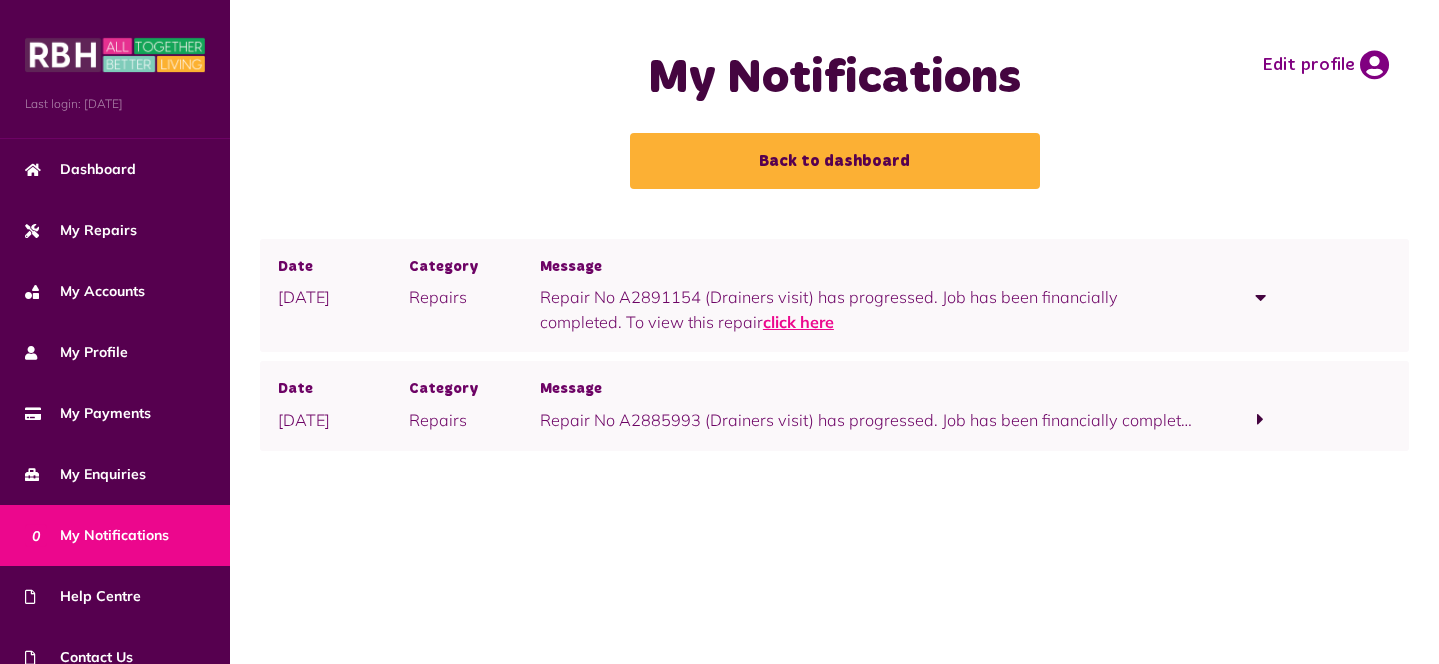 click on "click here" at bounding box center [798, 322] 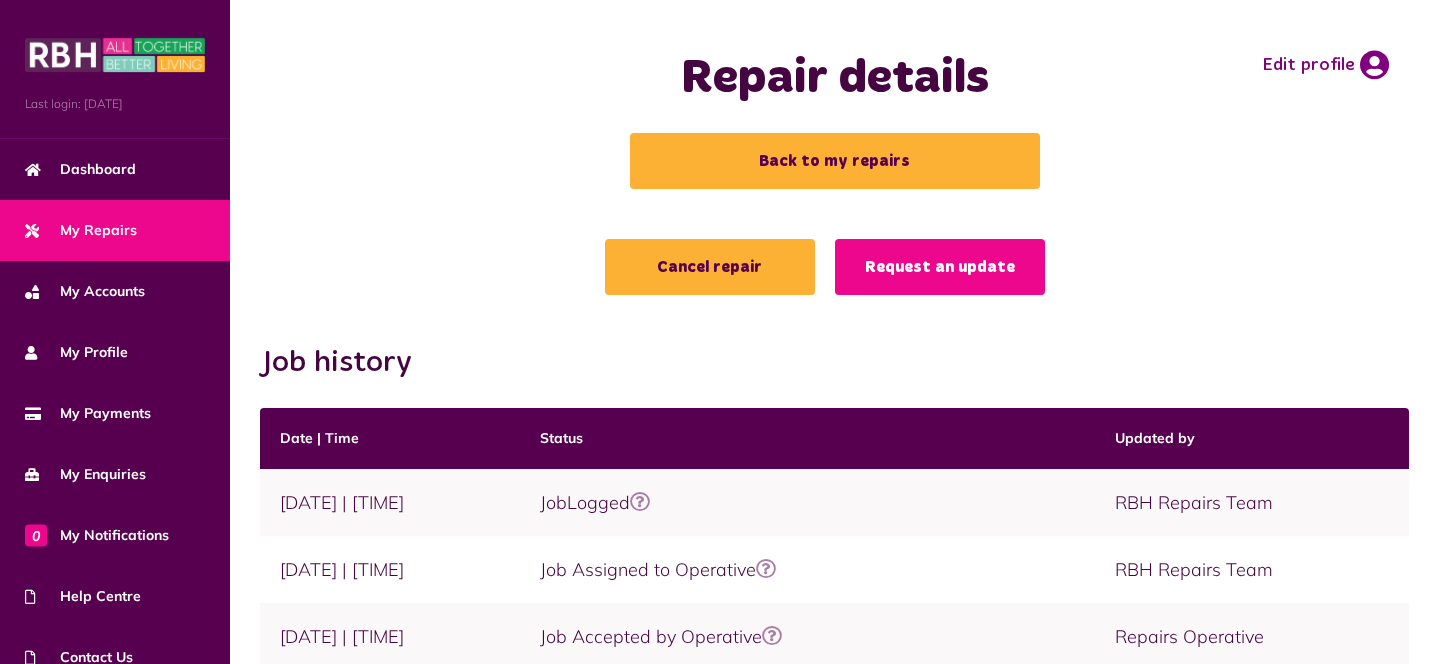 scroll, scrollTop: 0, scrollLeft: 0, axis: both 